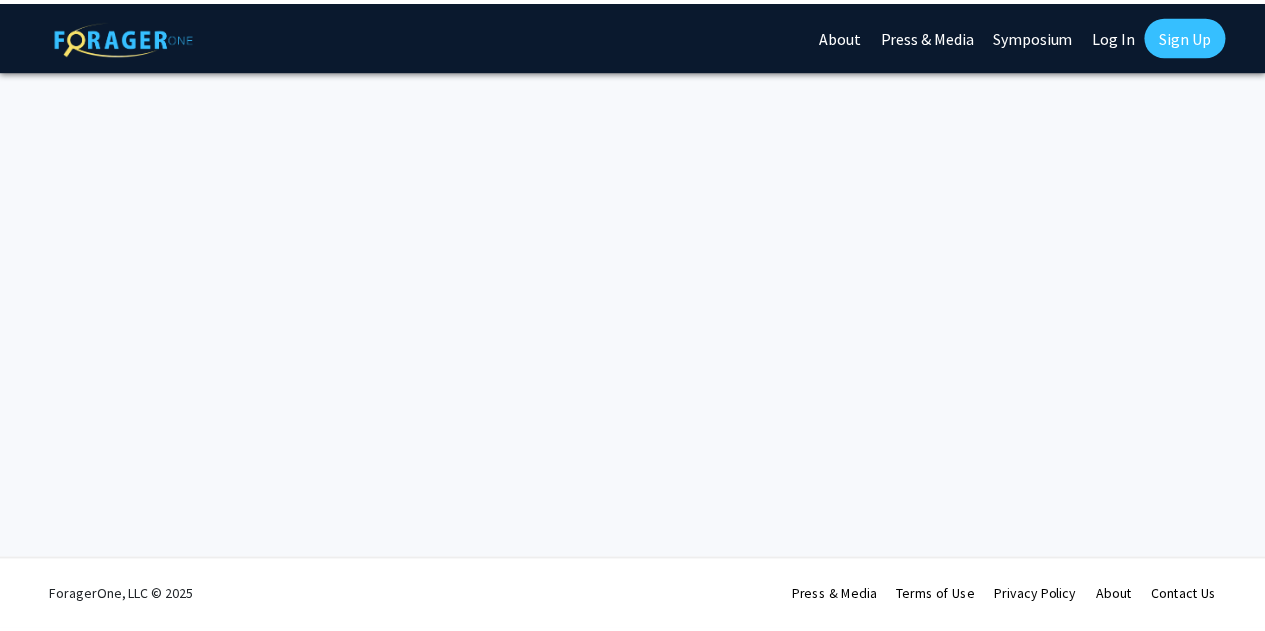 scroll, scrollTop: 0, scrollLeft: 0, axis: both 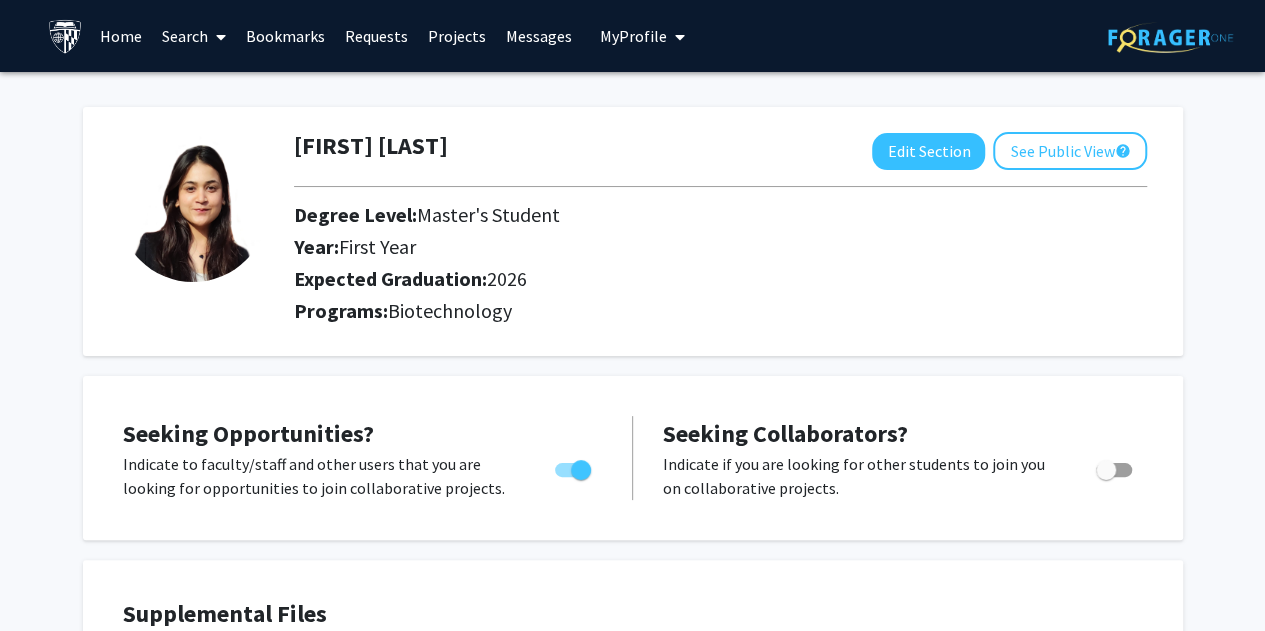 click on "Messages" at bounding box center (539, 36) 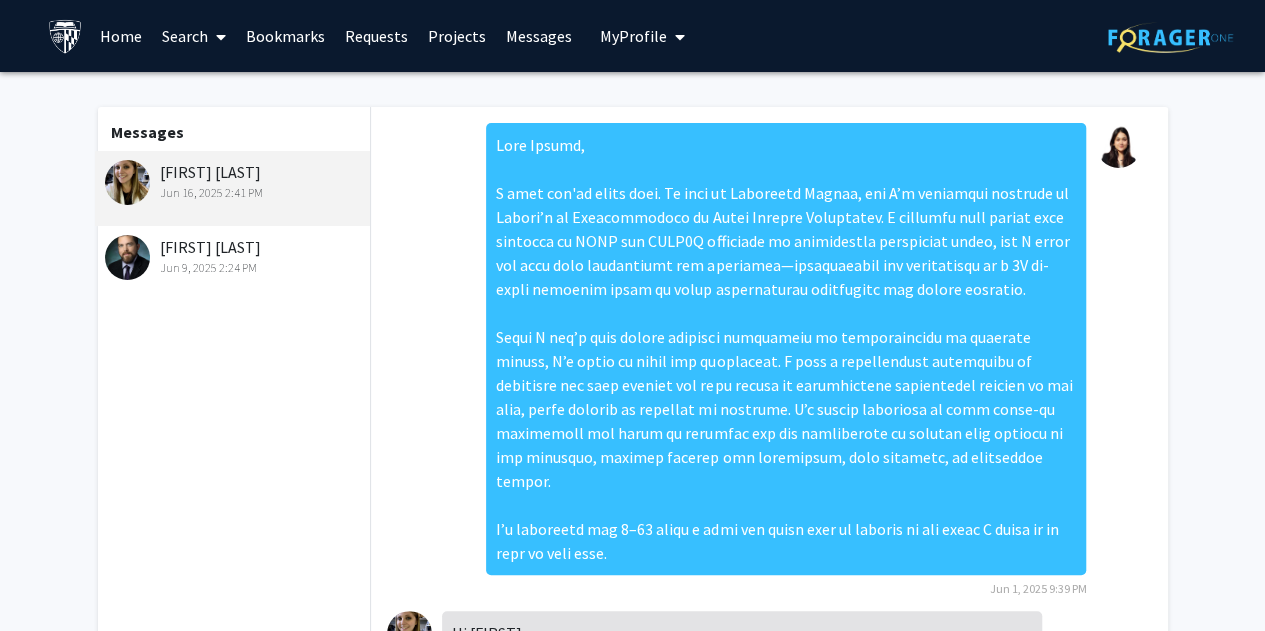 scroll, scrollTop: 170, scrollLeft: 0, axis: vertical 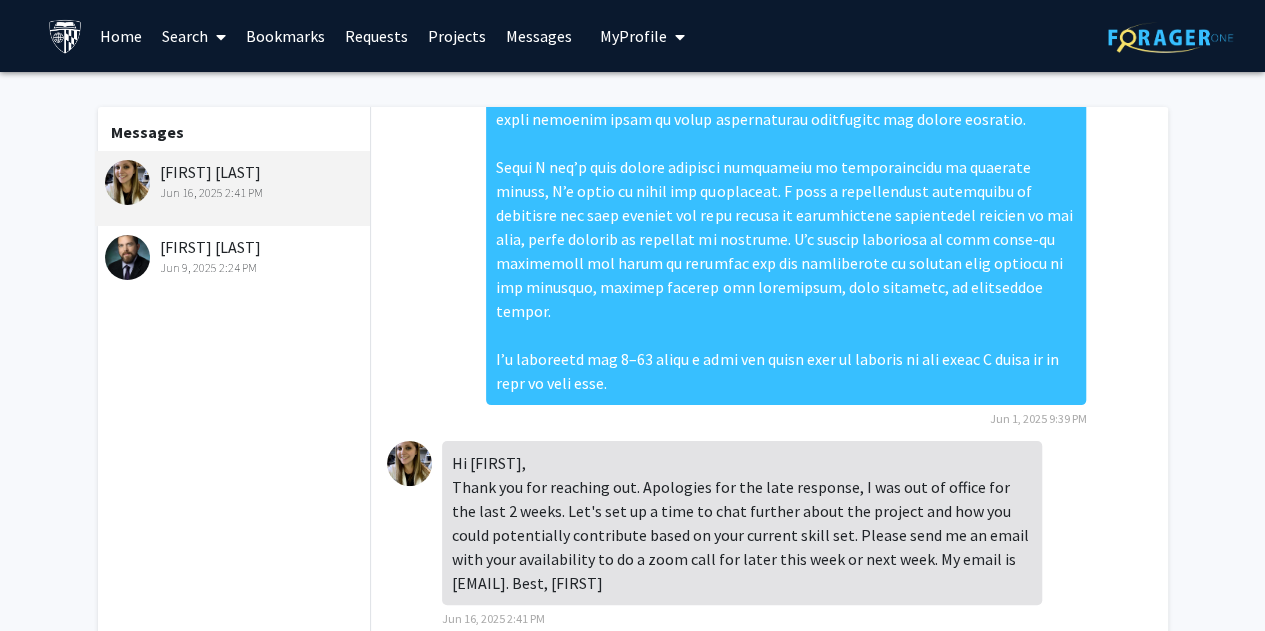 click on "[FIRST] [LAST]   Jun 9, 2025 2:24 PM" 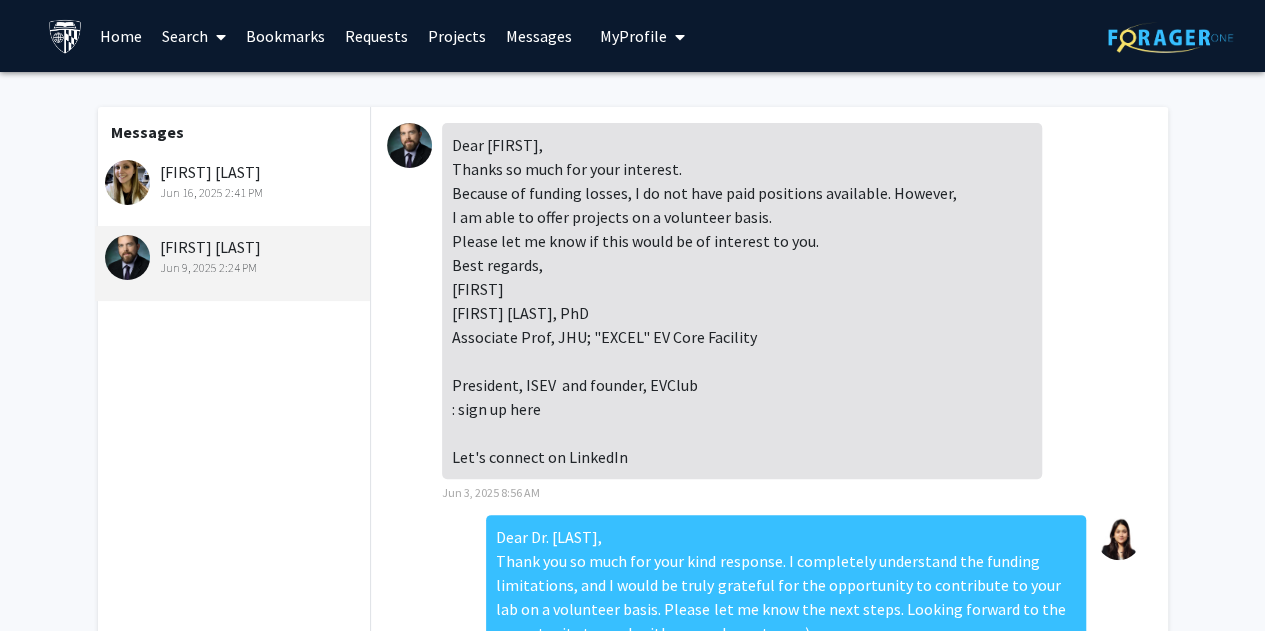 scroll, scrollTop: 1010, scrollLeft: 0, axis: vertical 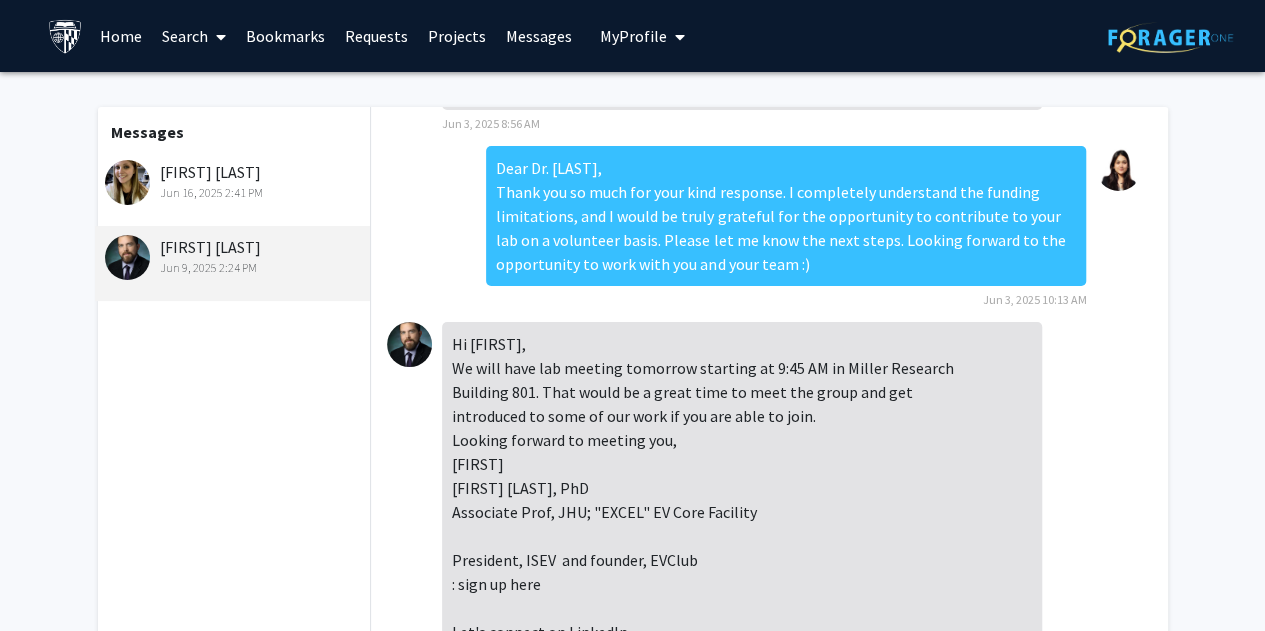 click on "Bookmarks" at bounding box center (285, 36) 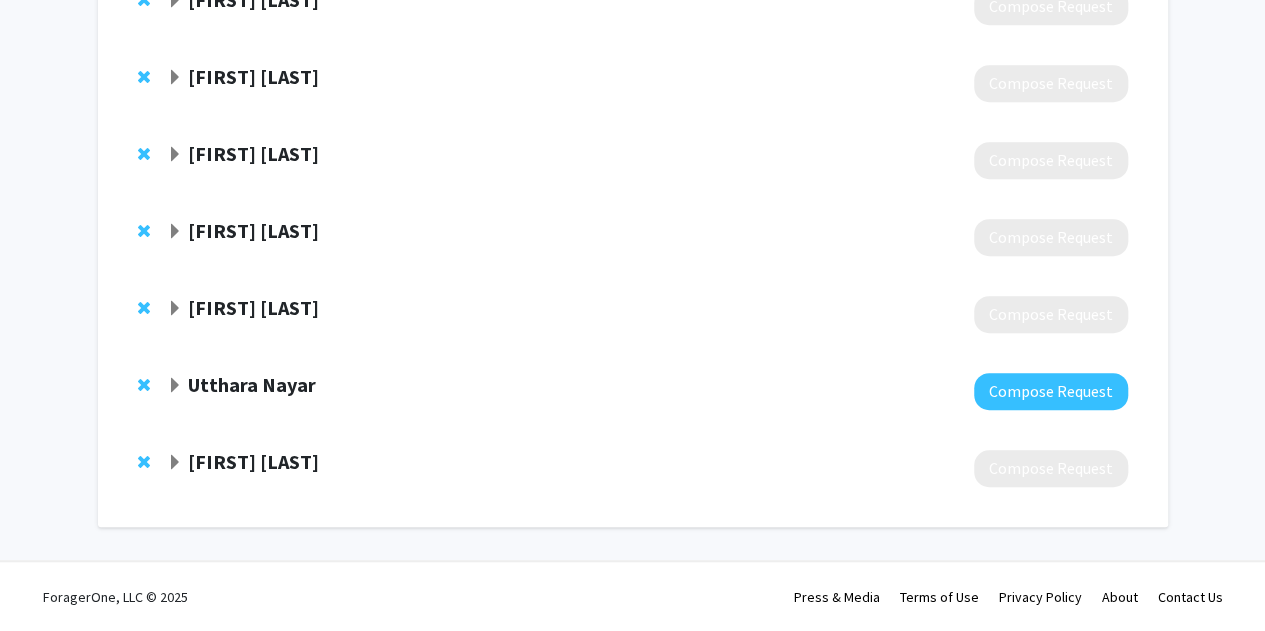 scroll, scrollTop: 0, scrollLeft: 0, axis: both 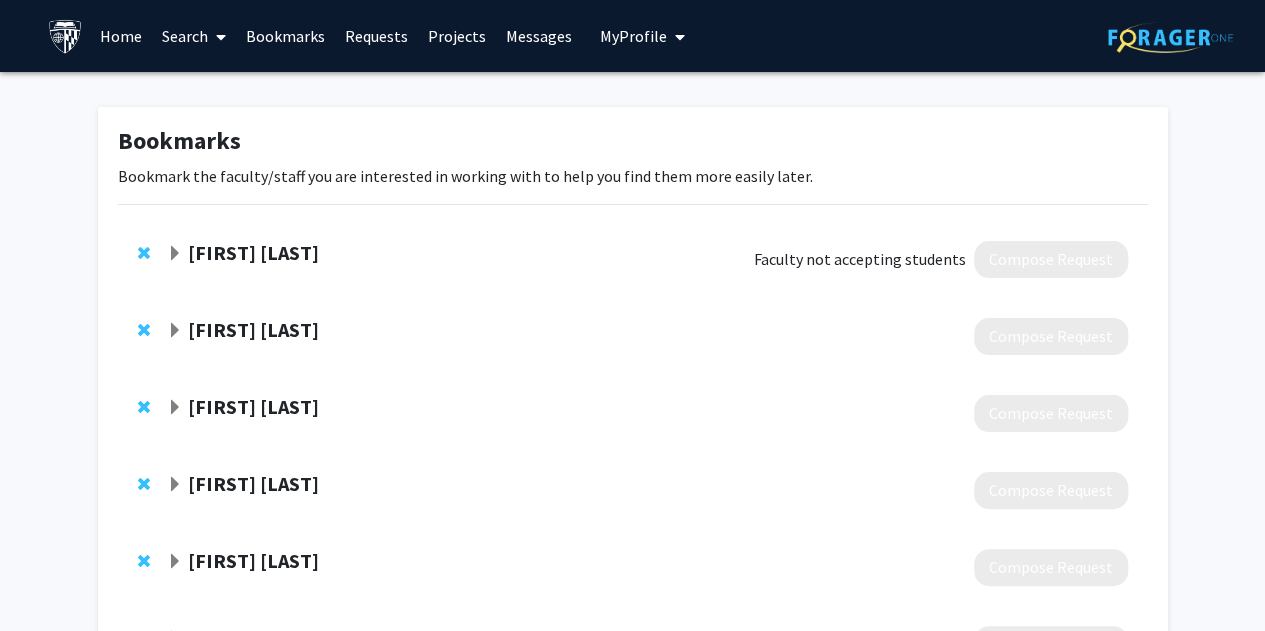 click on "Search" at bounding box center (194, 36) 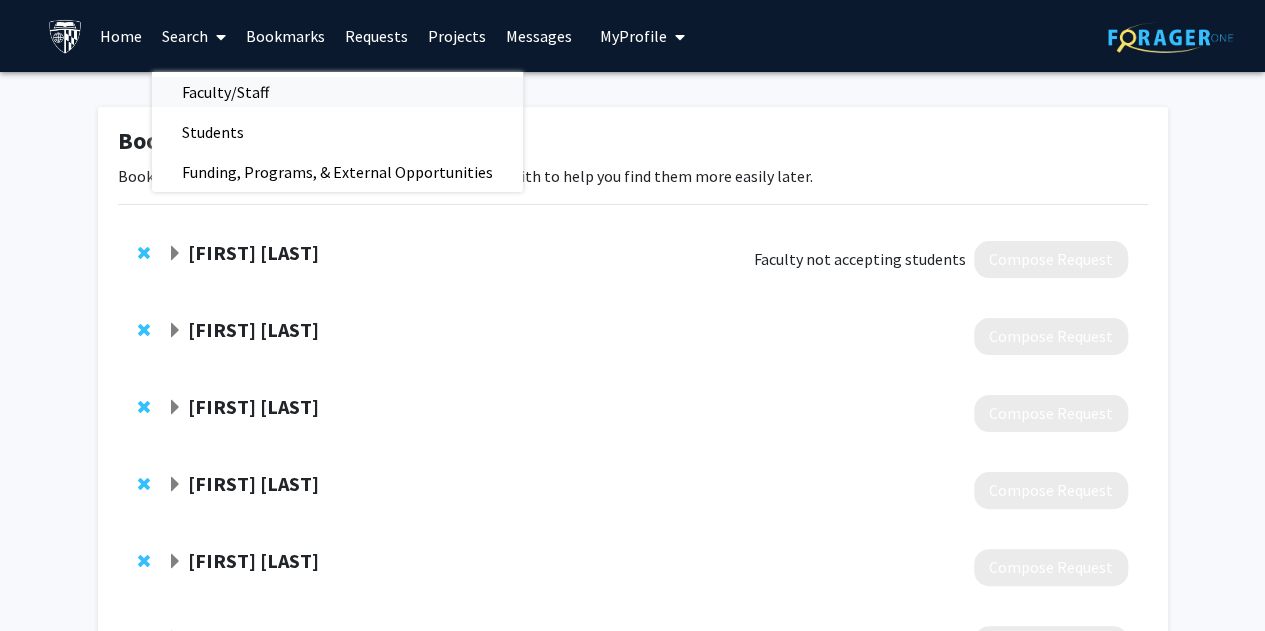 click on "Faculty/Staff" at bounding box center (225, 92) 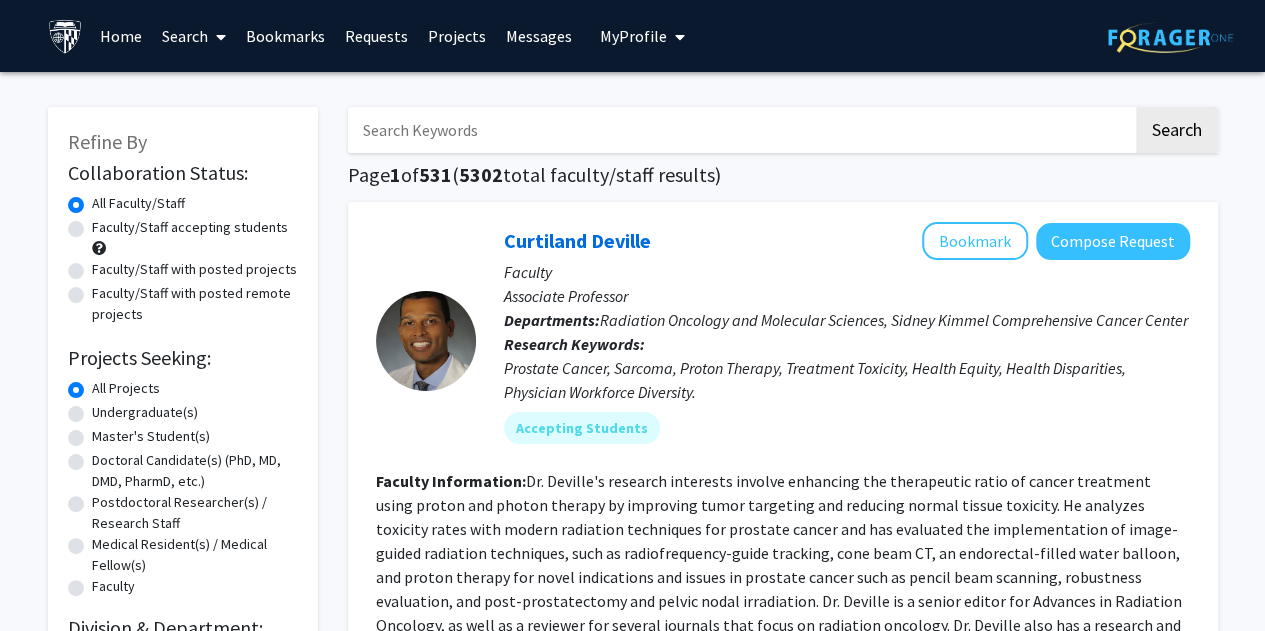 click at bounding box center [740, 130] 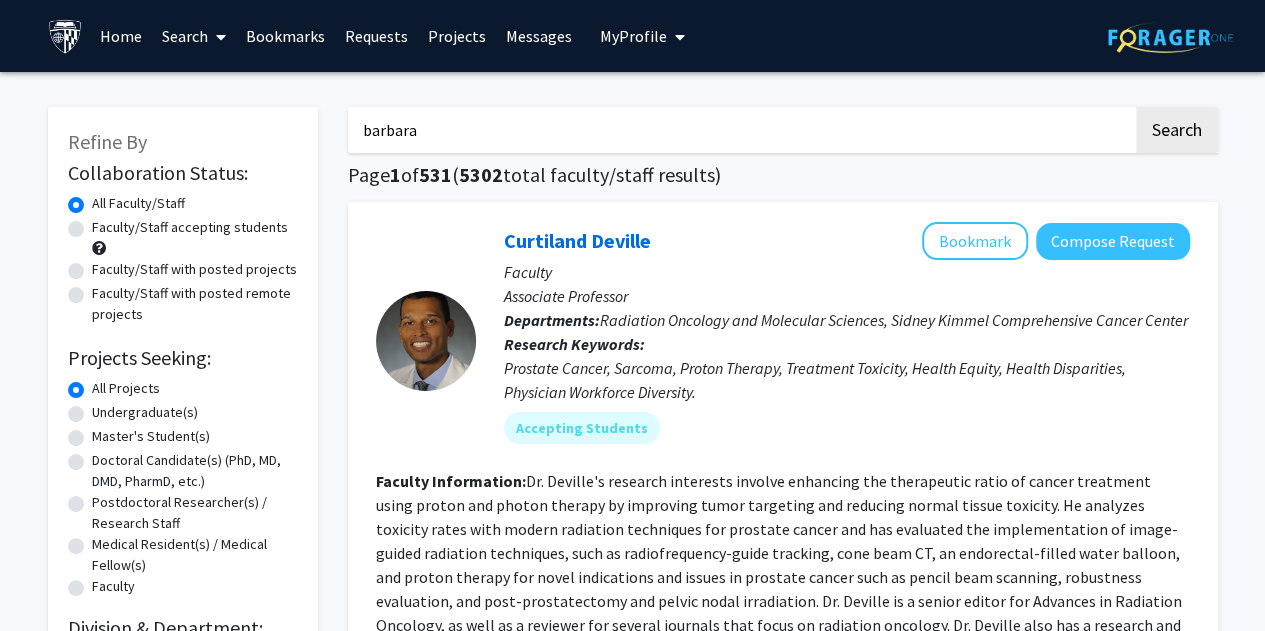 type on "barbara" 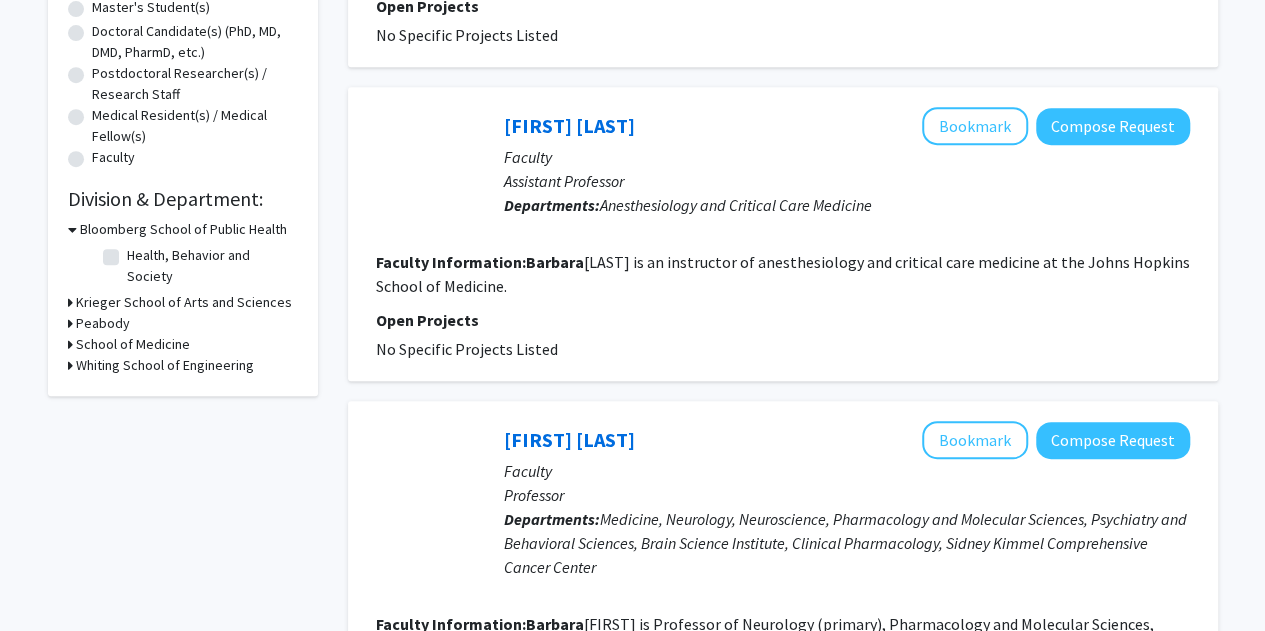 scroll, scrollTop: 430, scrollLeft: 0, axis: vertical 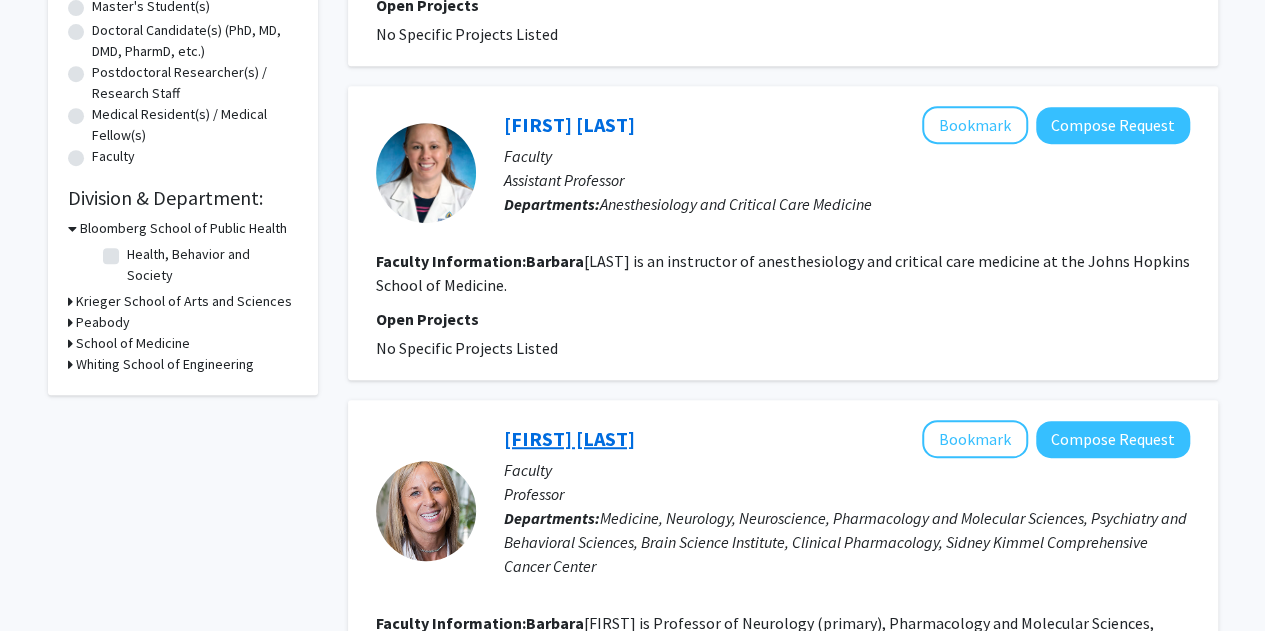 click on "[FIRST] [LAST]" 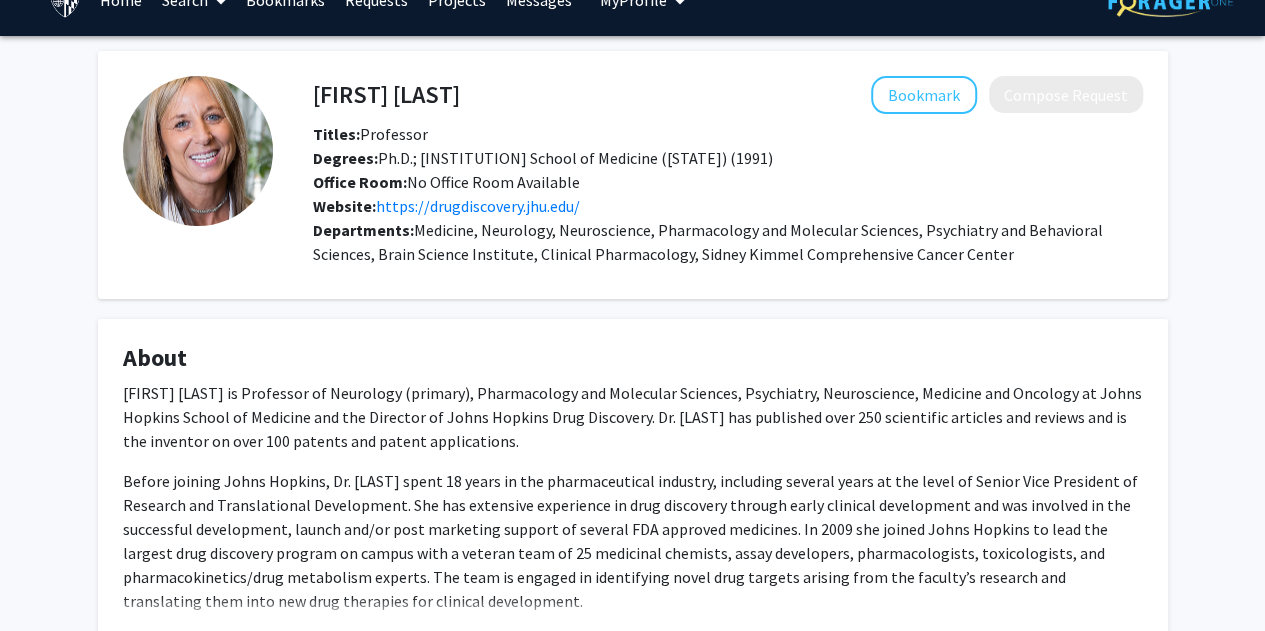 scroll, scrollTop: 0, scrollLeft: 0, axis: both 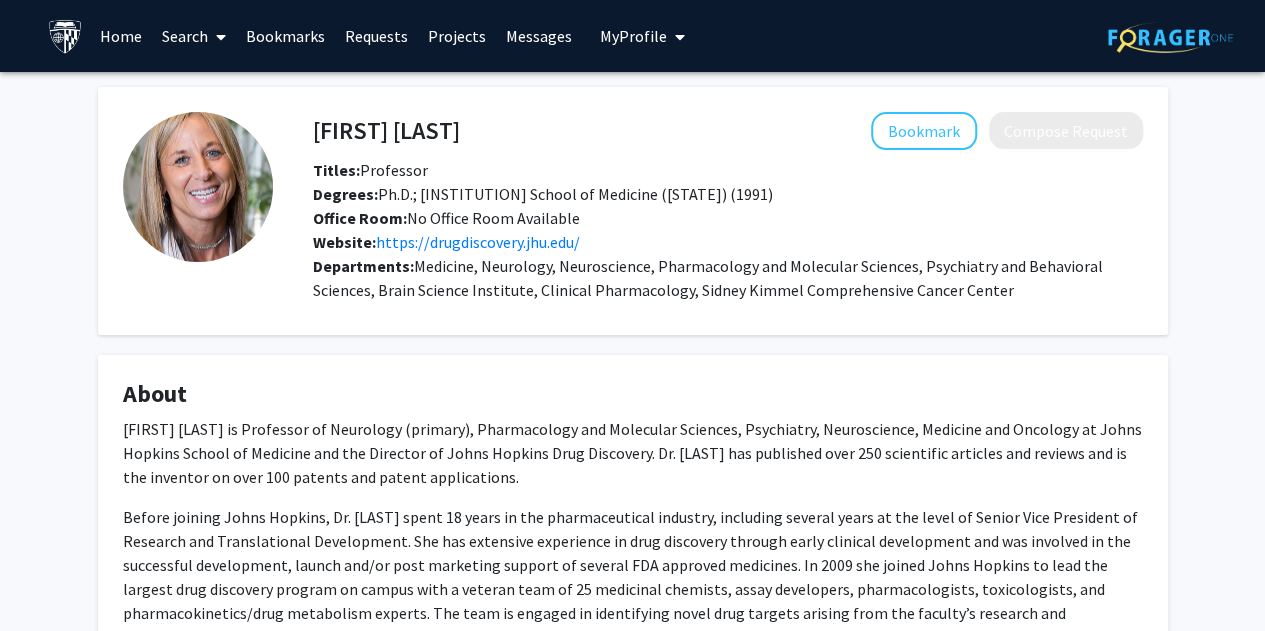 click on "Requests" at bounding box center (376, 36) 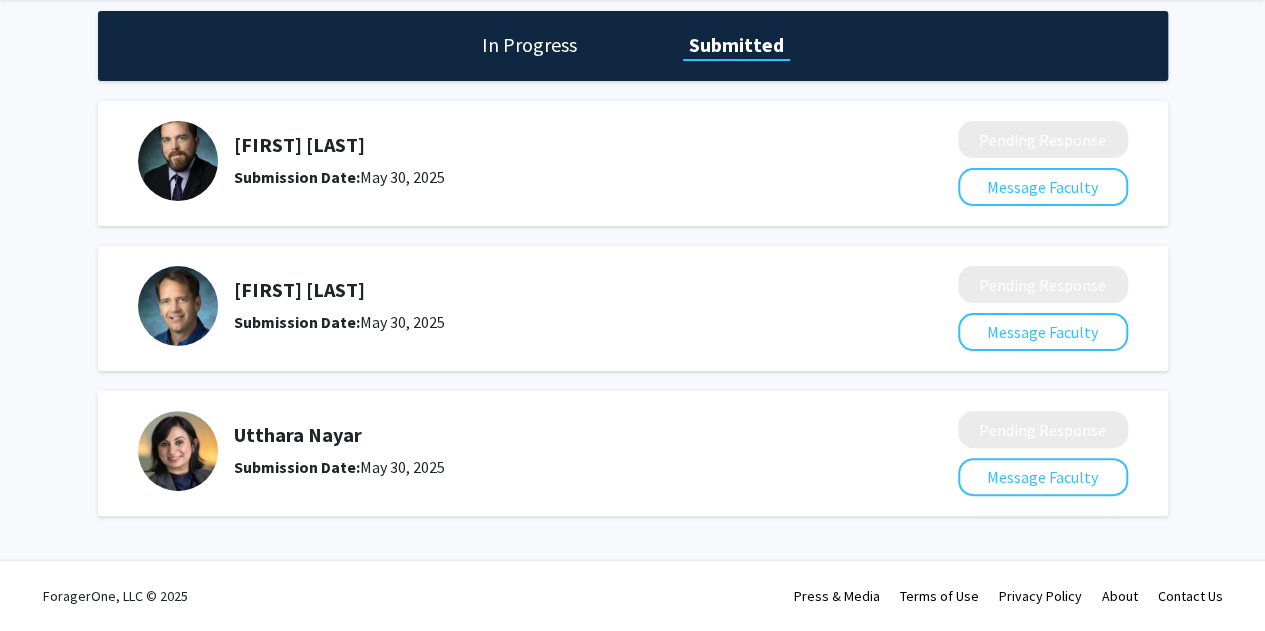 scroll, scrollTop: 0, scrollLeft: 0, axis: both 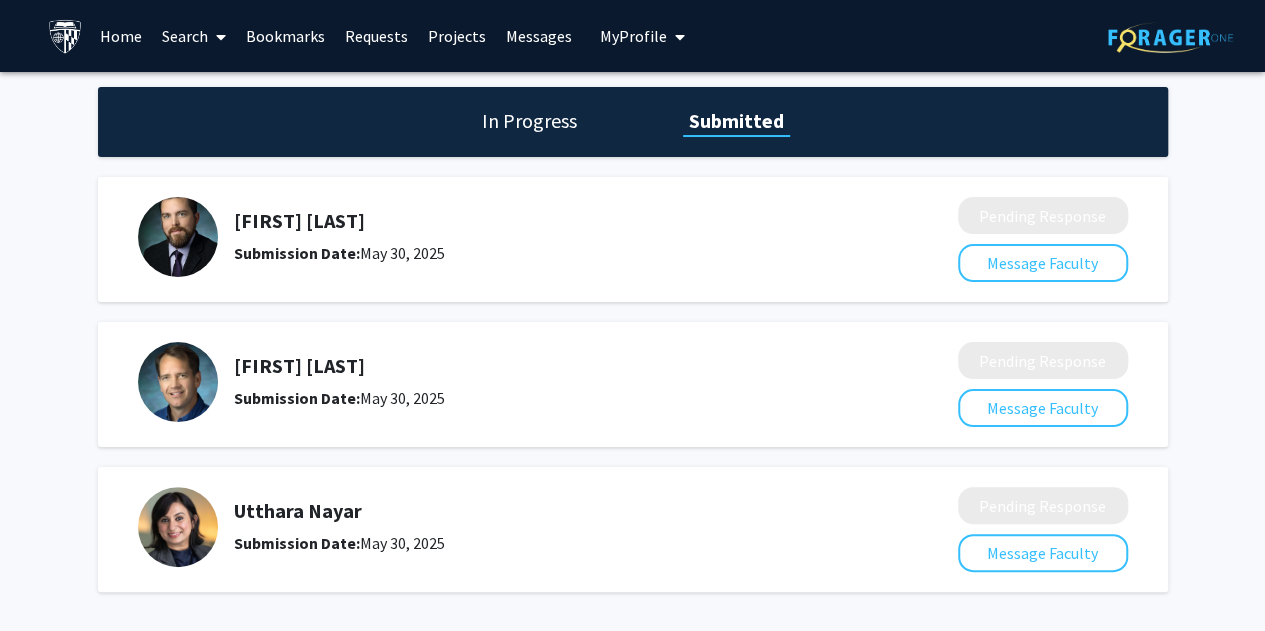 click on "In Progress" 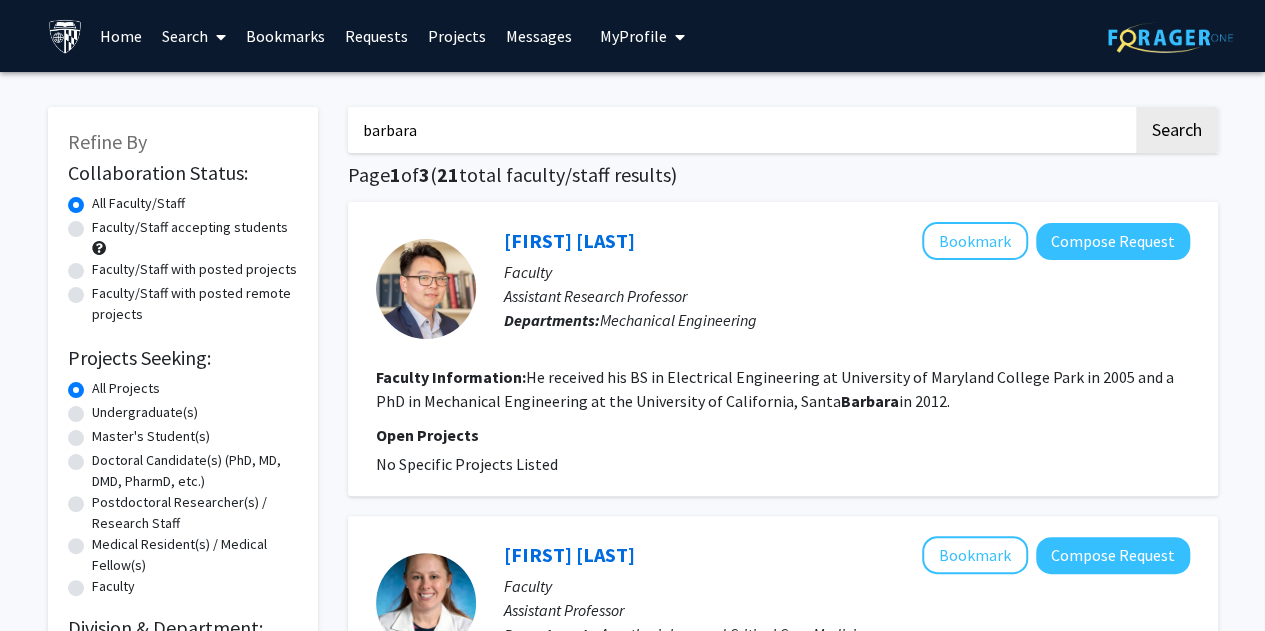 click on "barbara" at bounding box center (740, 130) 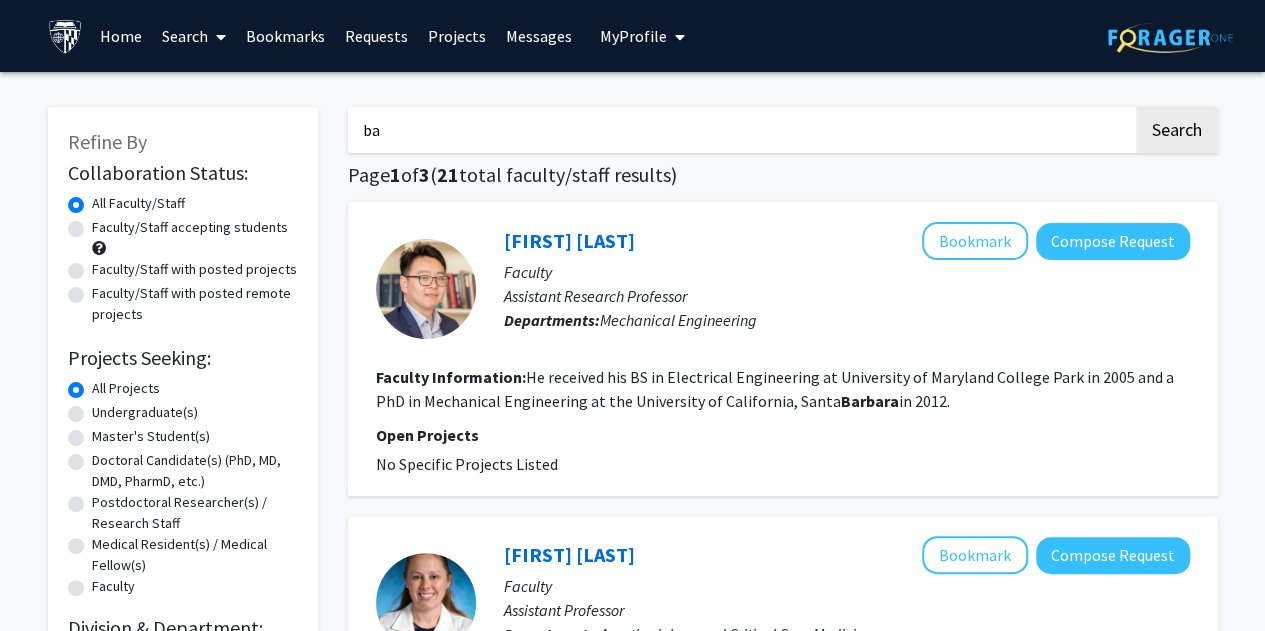 type on "b" 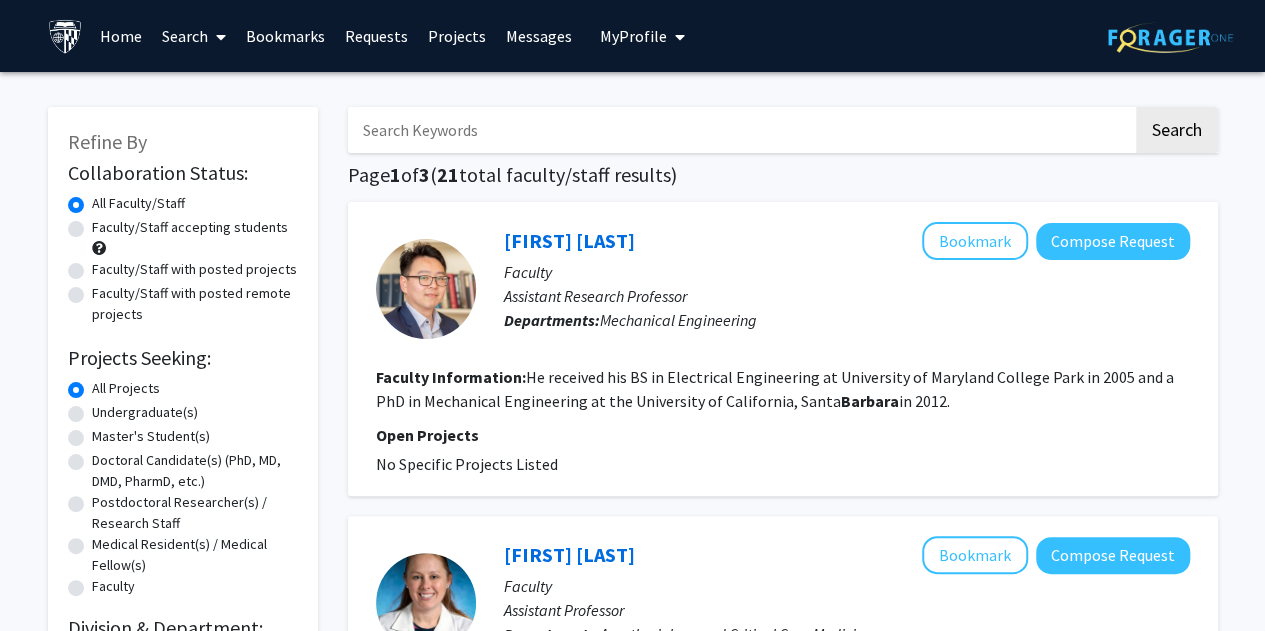 type 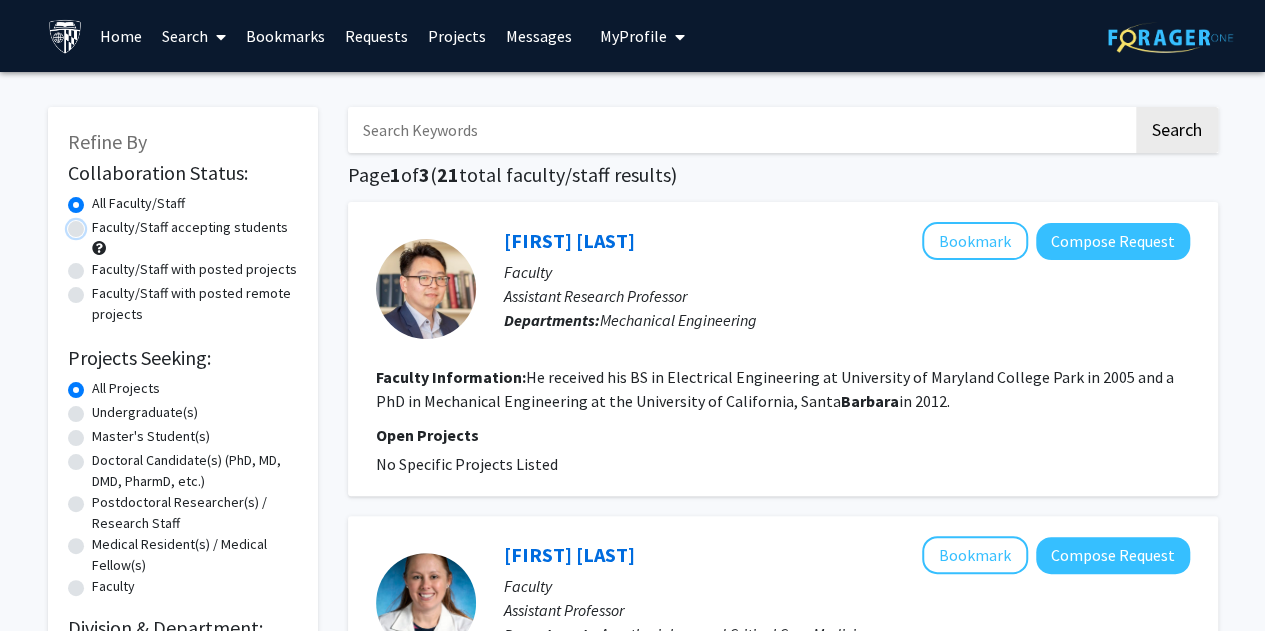 click on "Faculty/Staff accepting students" at bounding box center [98, 223] 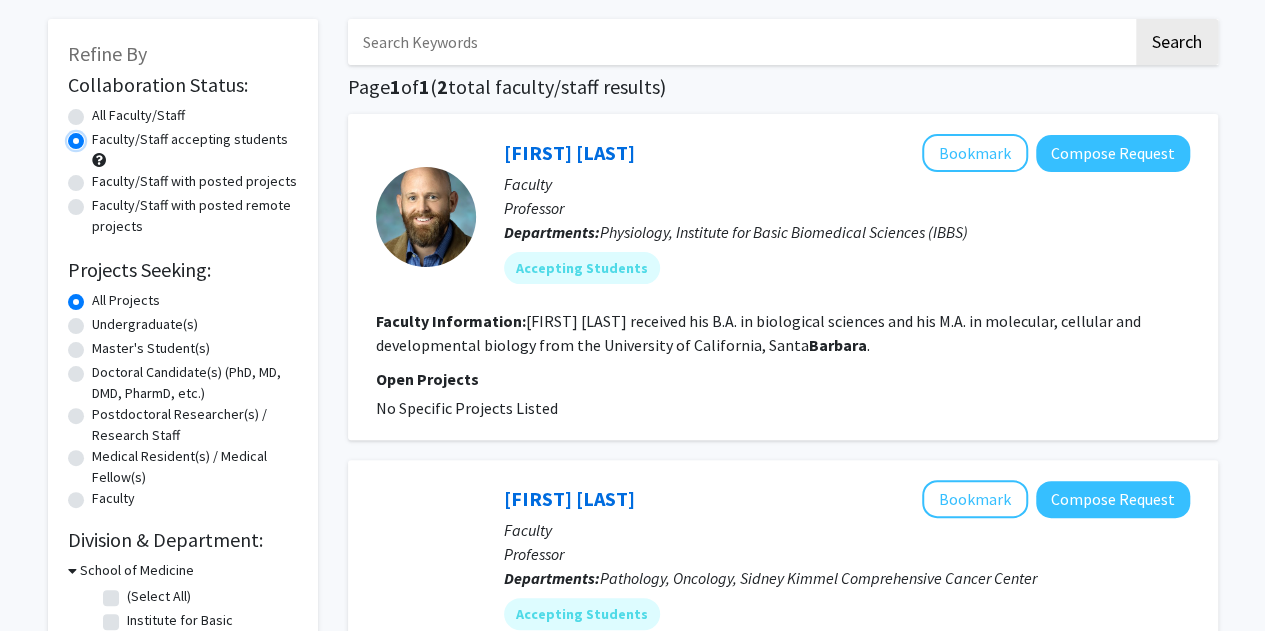 scroll, scrollTop: 0, scrollLeft: 0, axis: both 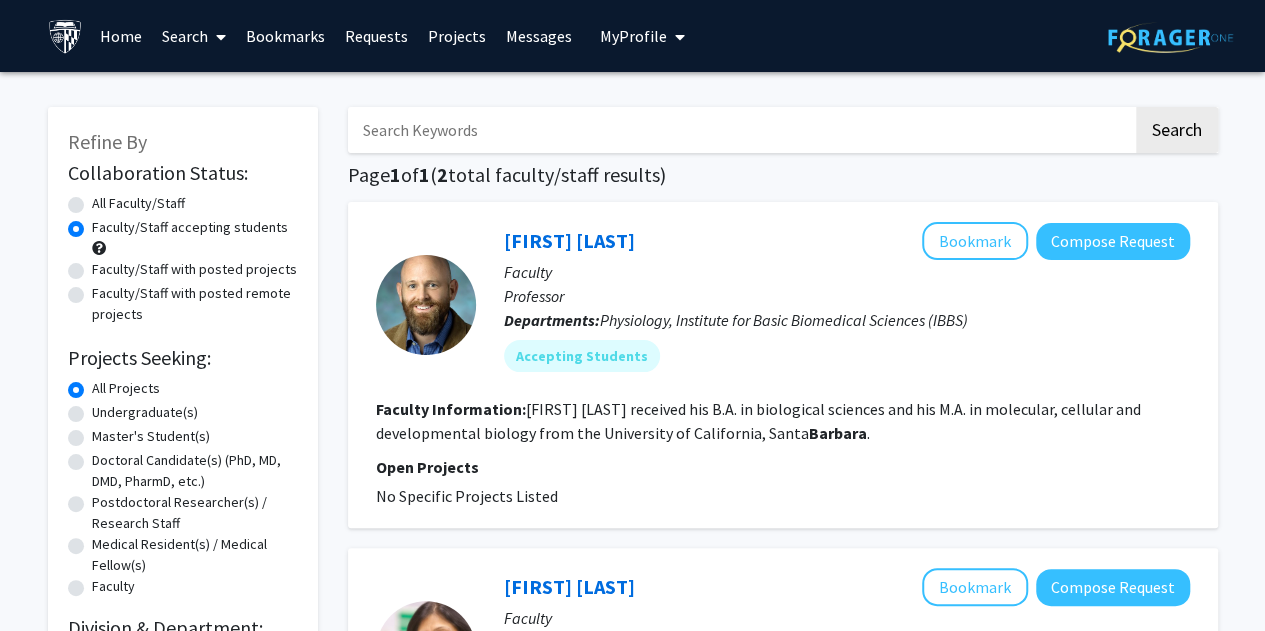 click on "Search" at bounding box center (194, 36) 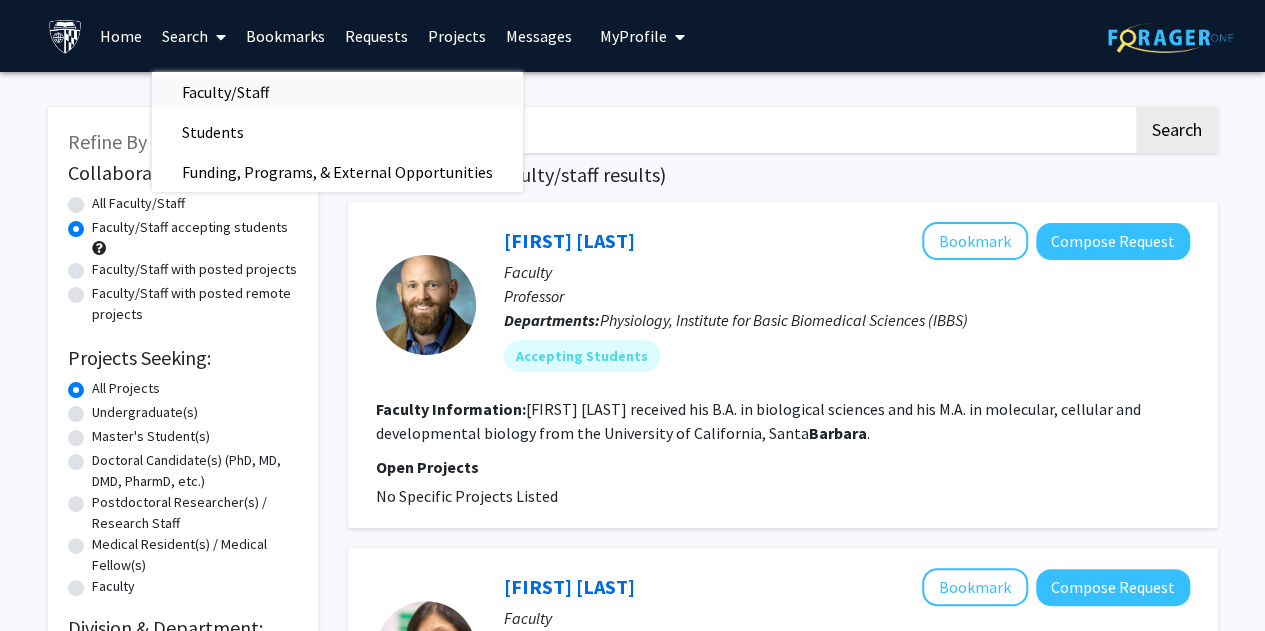 click on "Faculty/Staff" at bounding box center (225, 92) 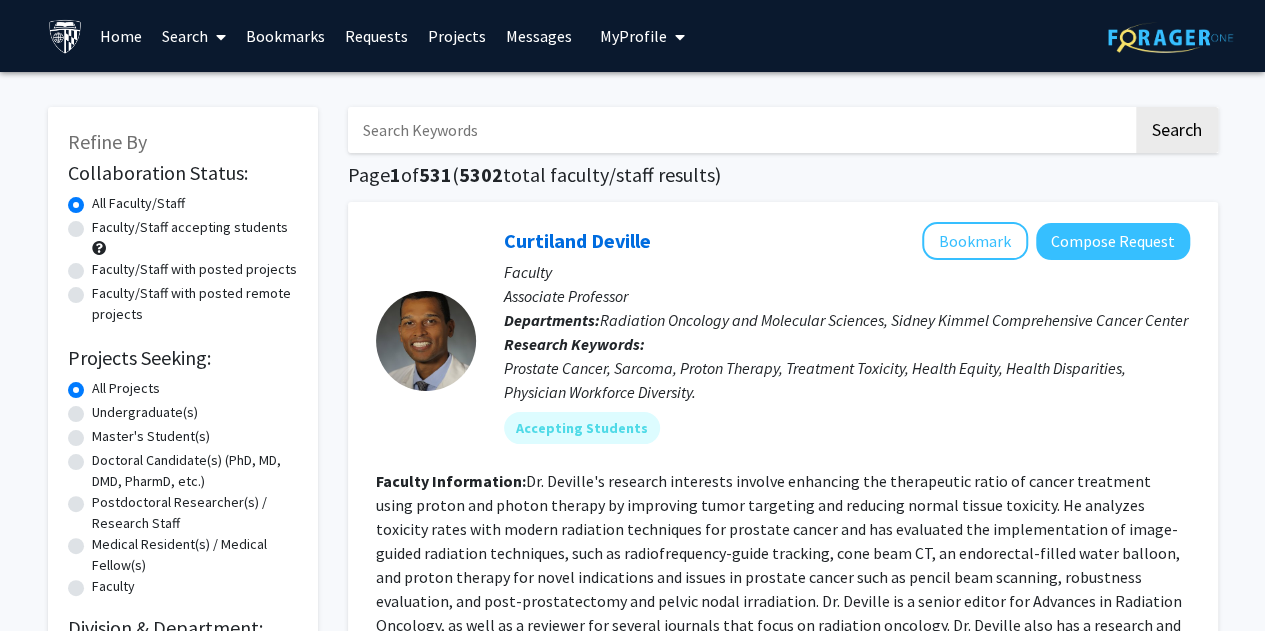 click on "Faculty/Staff accepting students" 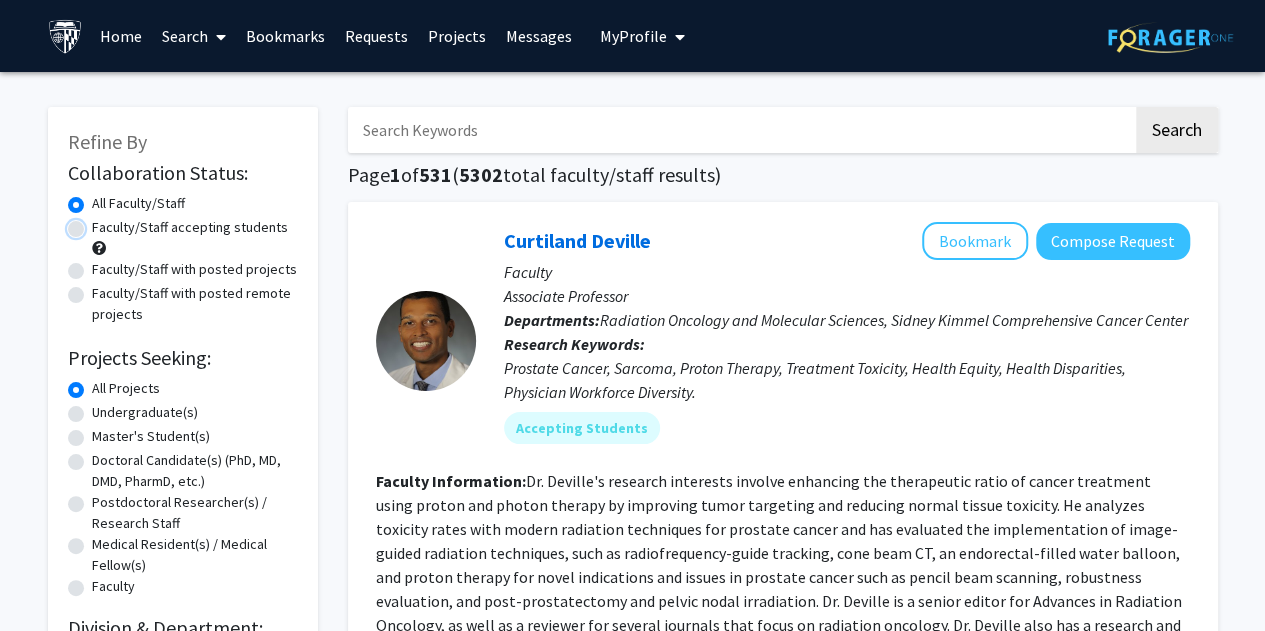 click on "Faculty/Staff accepting students" at bounding box center [98, 223] 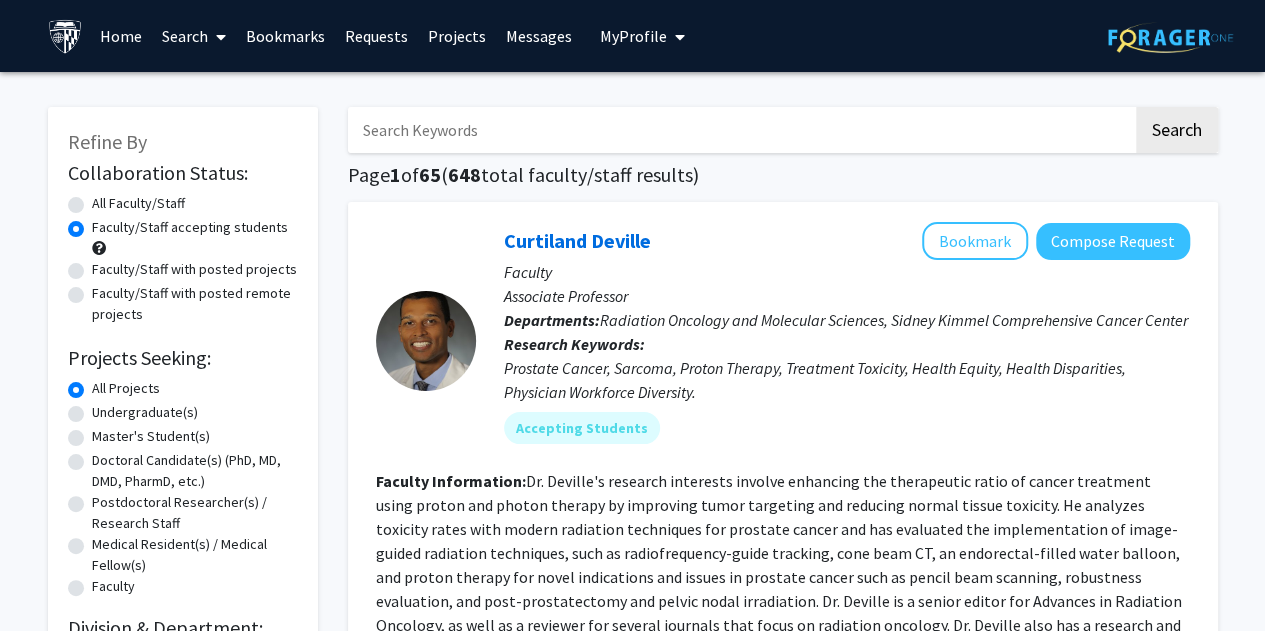 click on "Faculty/Staff with posted projects" 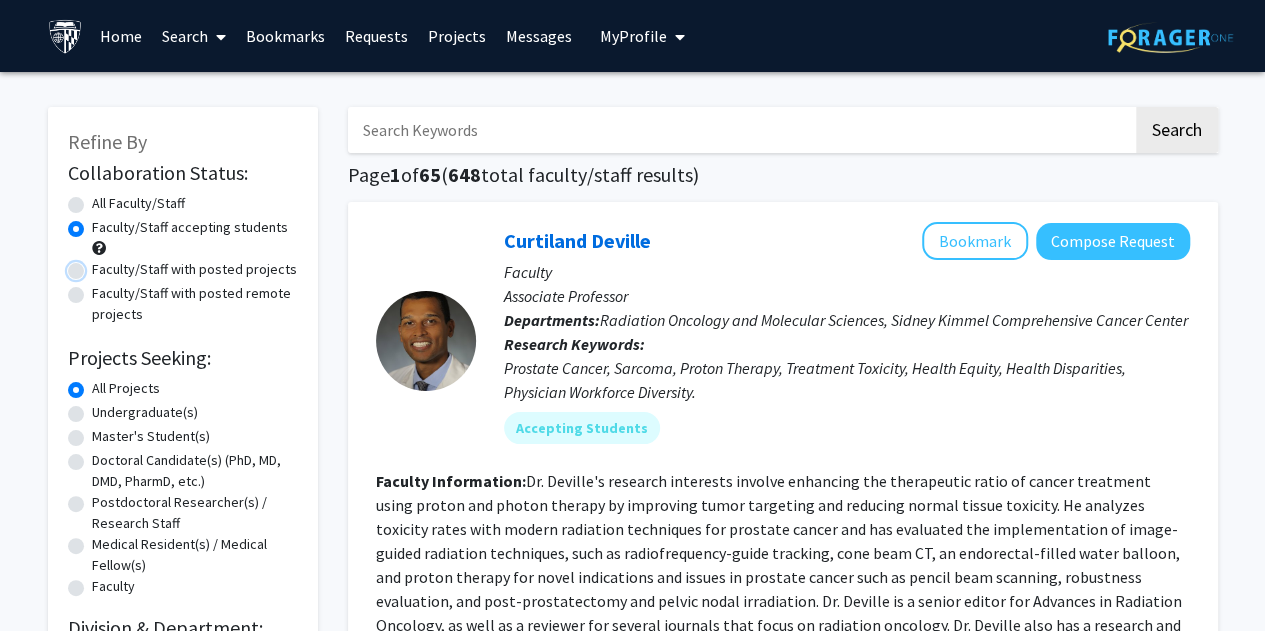 click on "Faculty/Staff with posted projects" at bounding box center (98, 265) 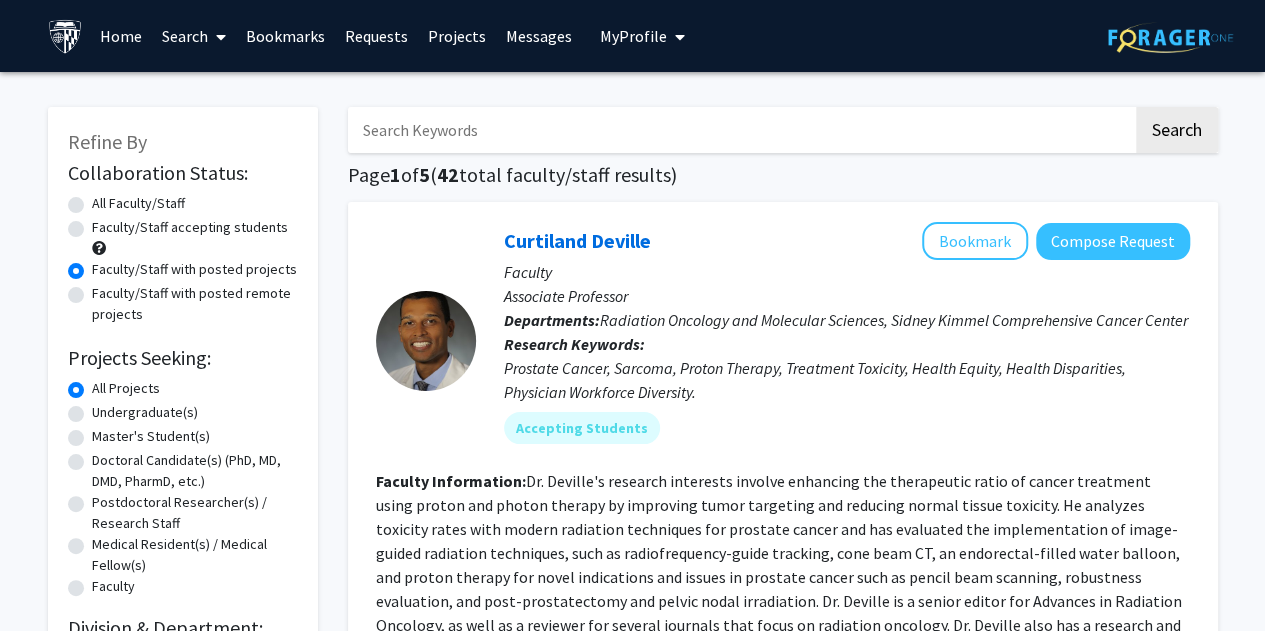 click on "Faculty/Staff accepting students" 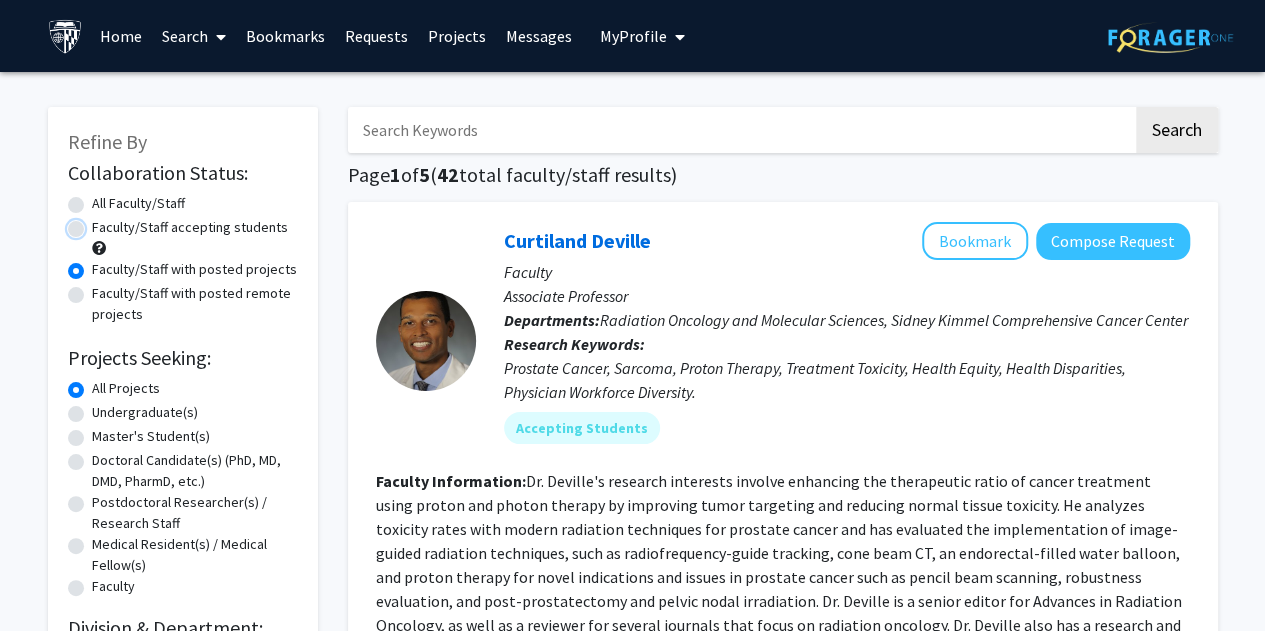 click on "Faculty/Staff accepting students" at bounding box center [98, 223] 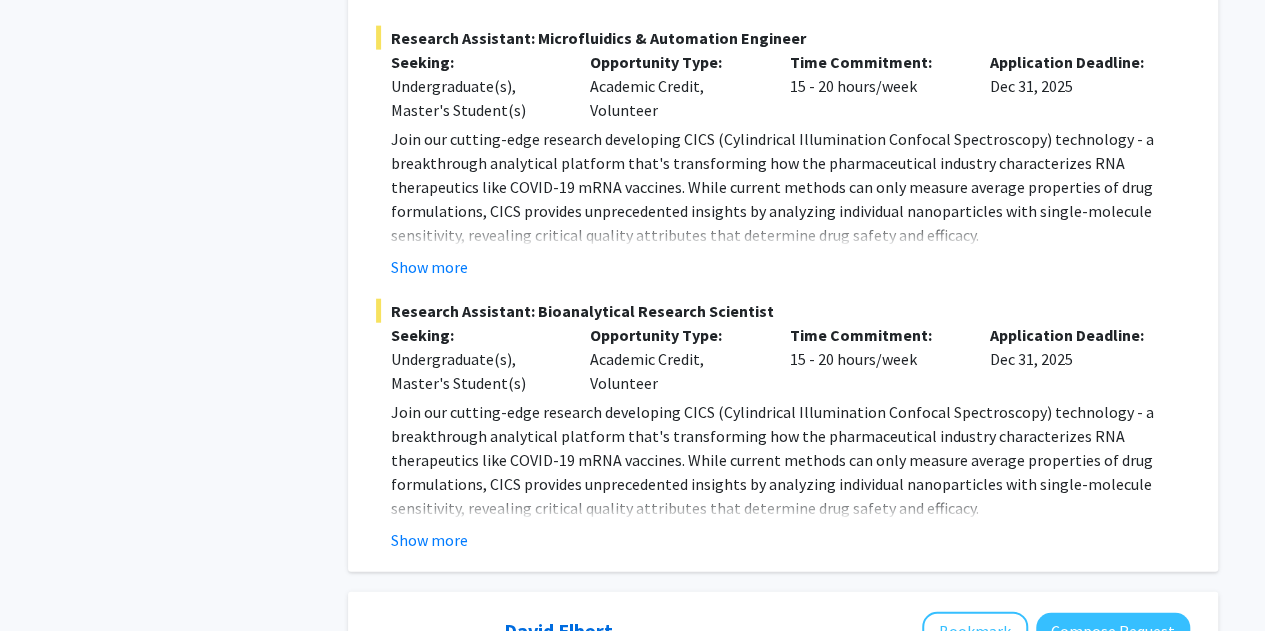 scroll, scrollTop: 2340, scrollLeft: 0, axis: vertical 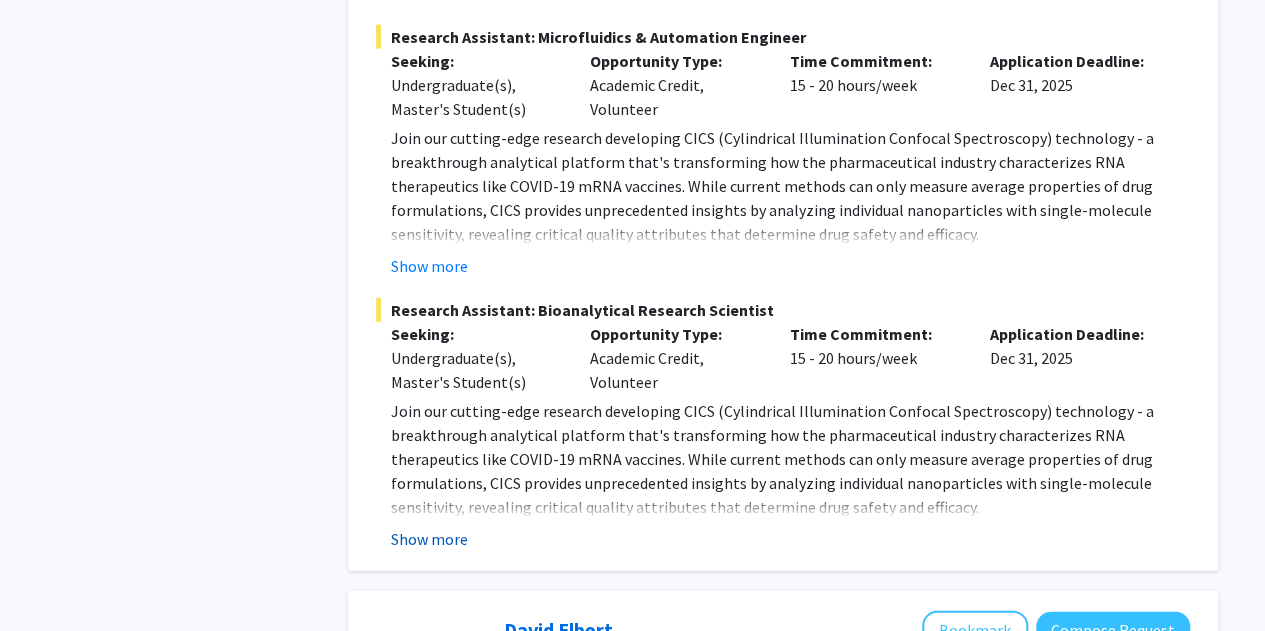 click on "Show more" 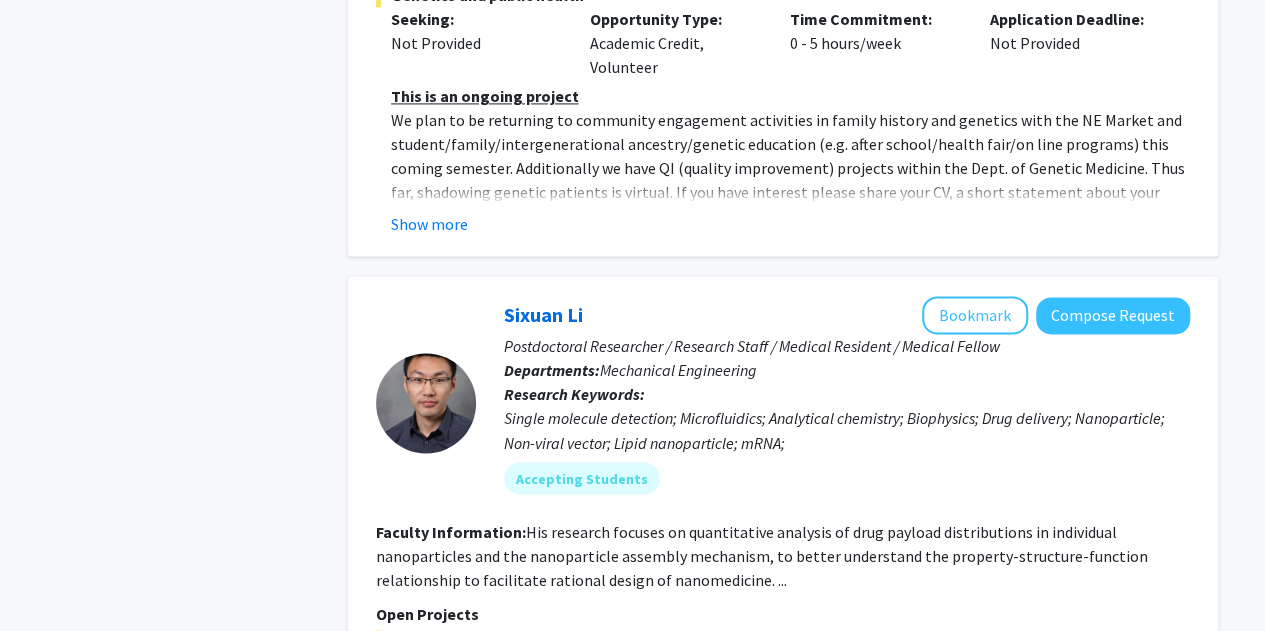 scroll, scrollTop: 1461, scrollLeft: 0, axis: vertical 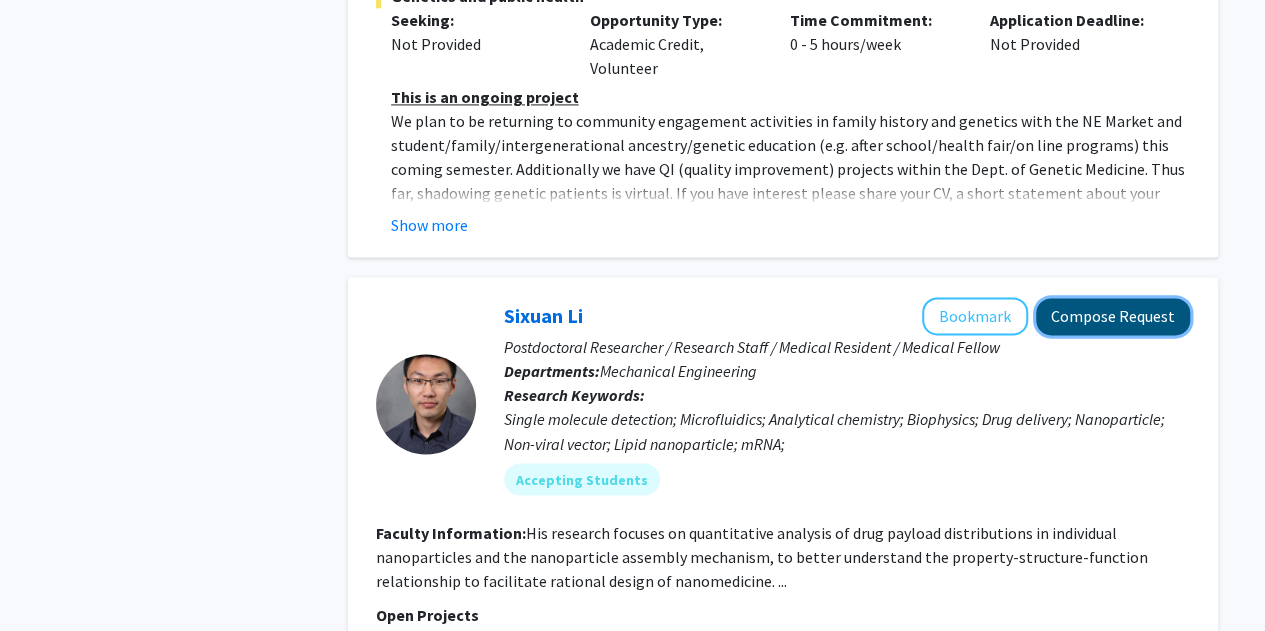 click on "Compose Request" 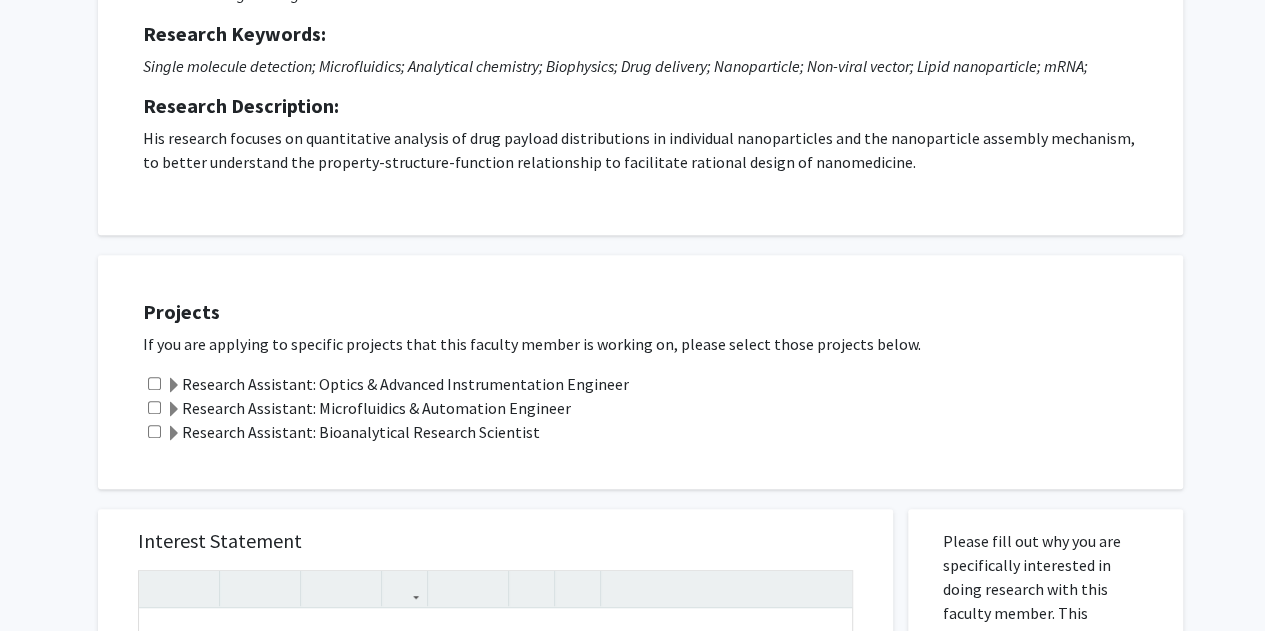 scroll, scrollTop: 262, scrollLeft: 0, axis: vertical 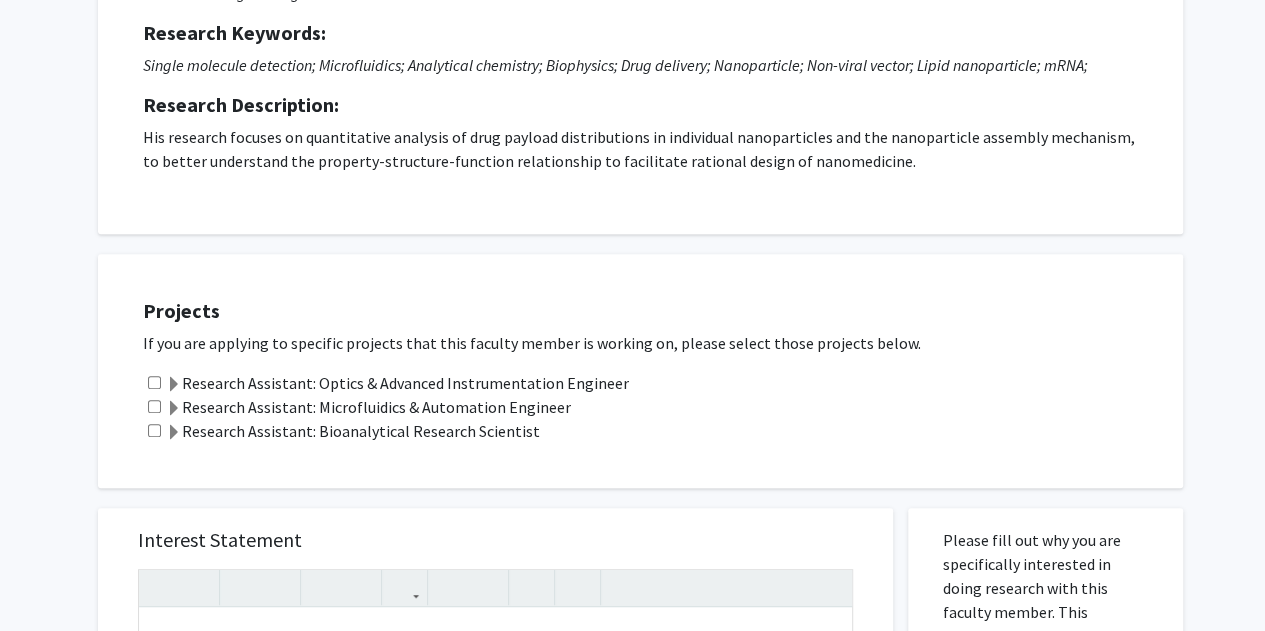 click 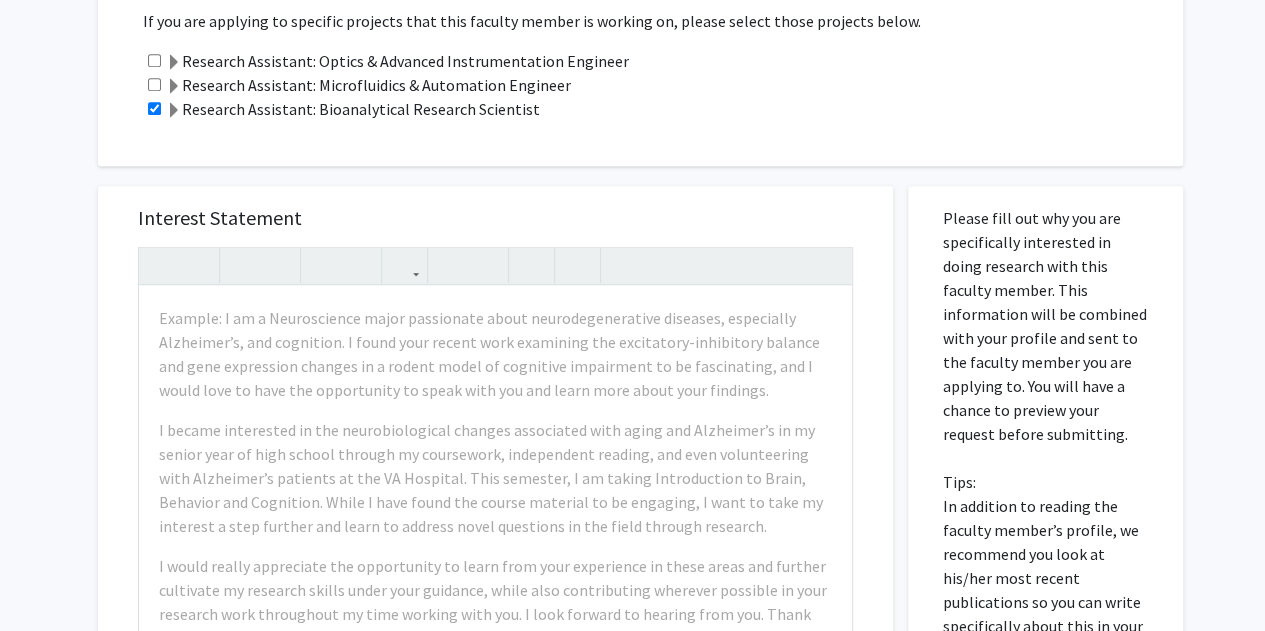 scroll, scrollTop: 585, scrollLeft: 0, axis: vertical 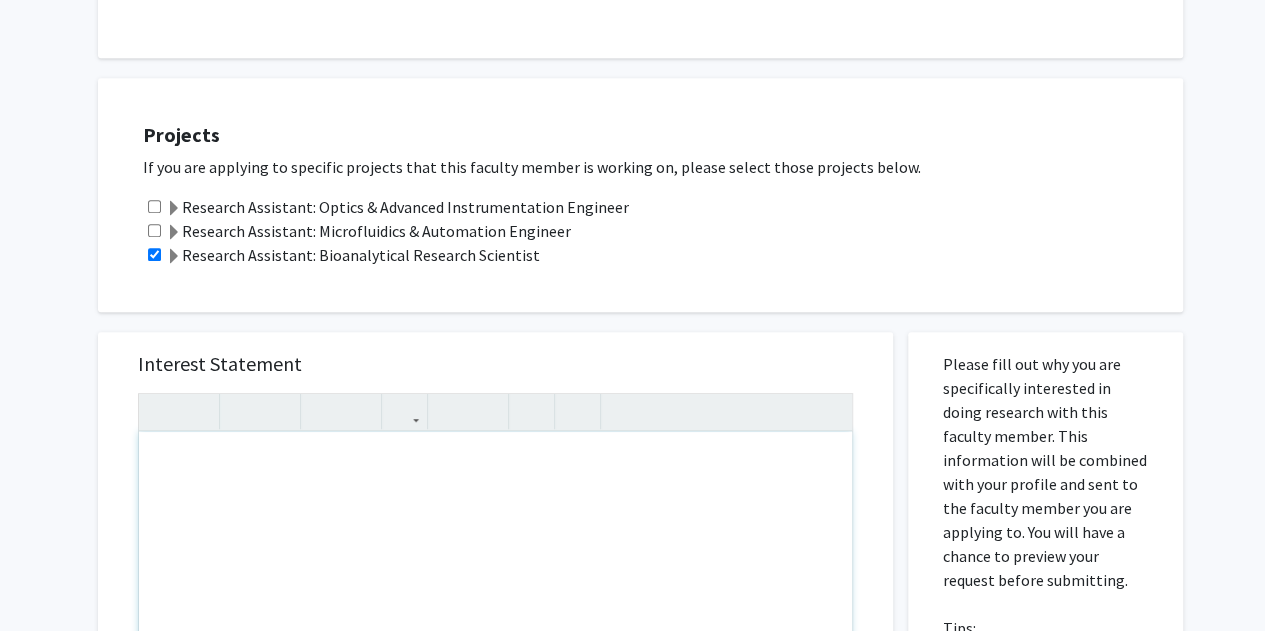 click at bounding box center (495, 661) 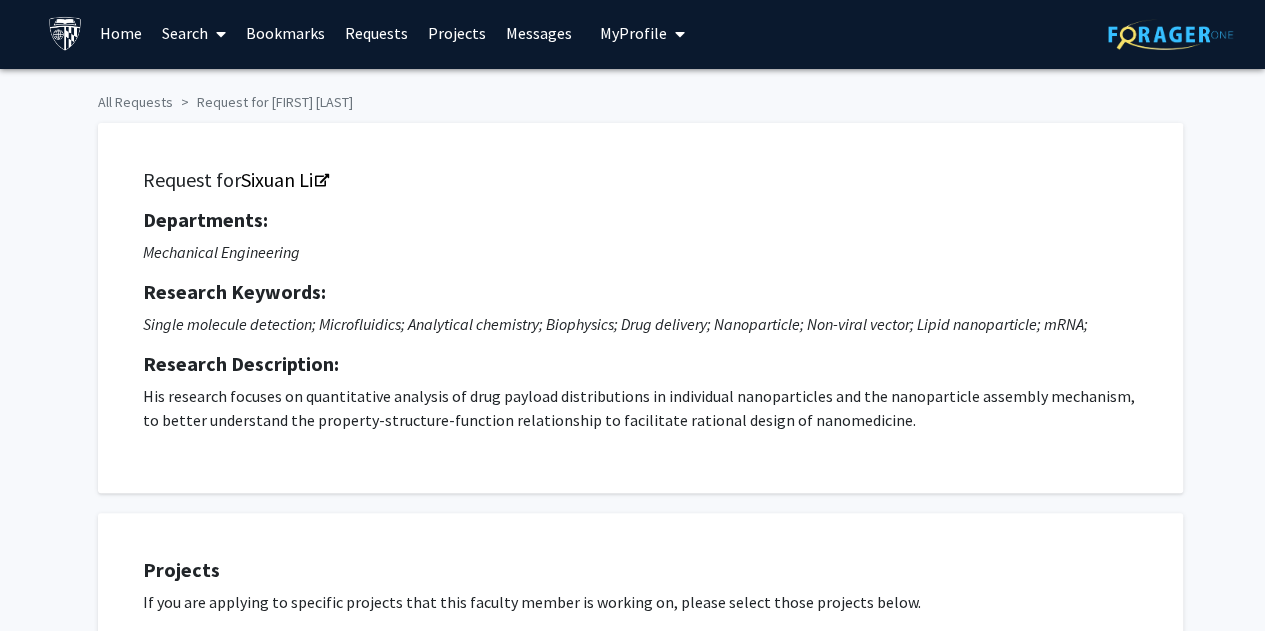 scroll, scrollTop: 0, scrollLeft: 0, axis: both 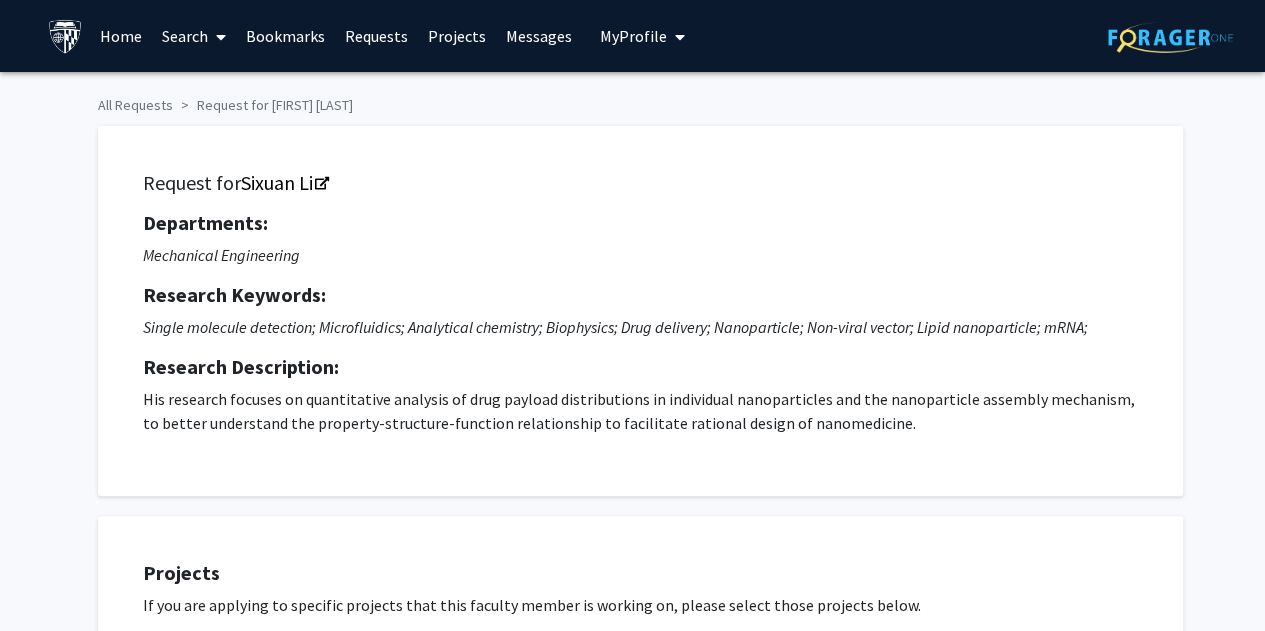 click on "Requests" at bounding box center (376, 36) 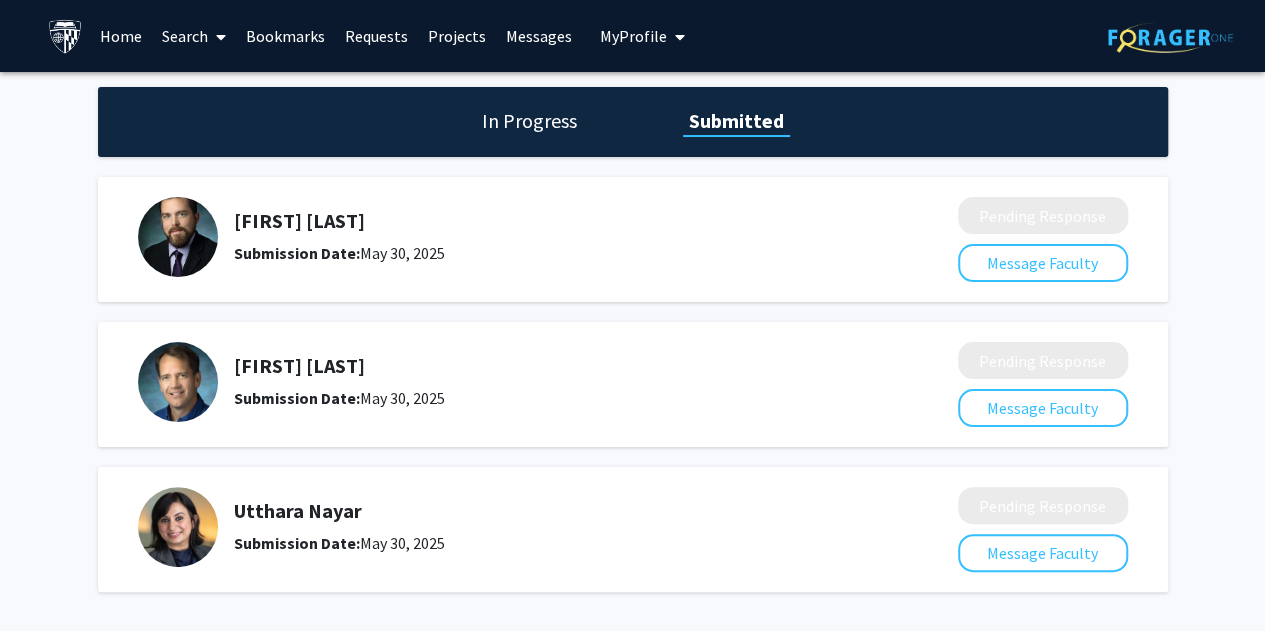 click on "In Progress" 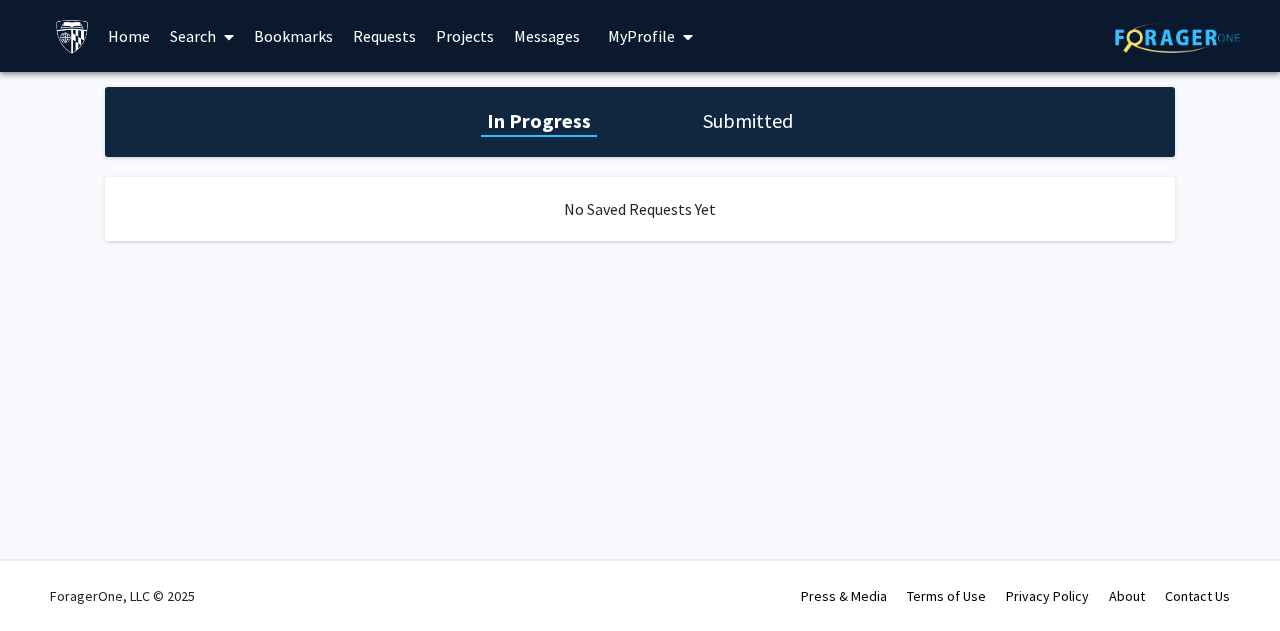 click on "Submitted" 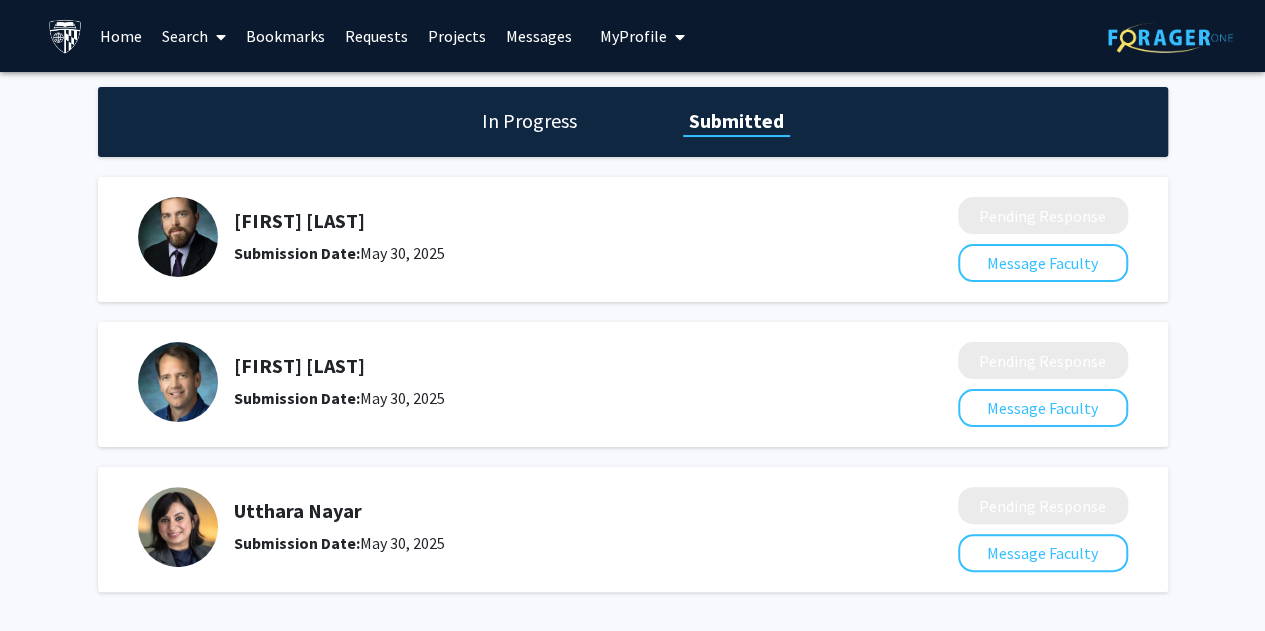 click on "Messages" at bounding box center [539, 36] 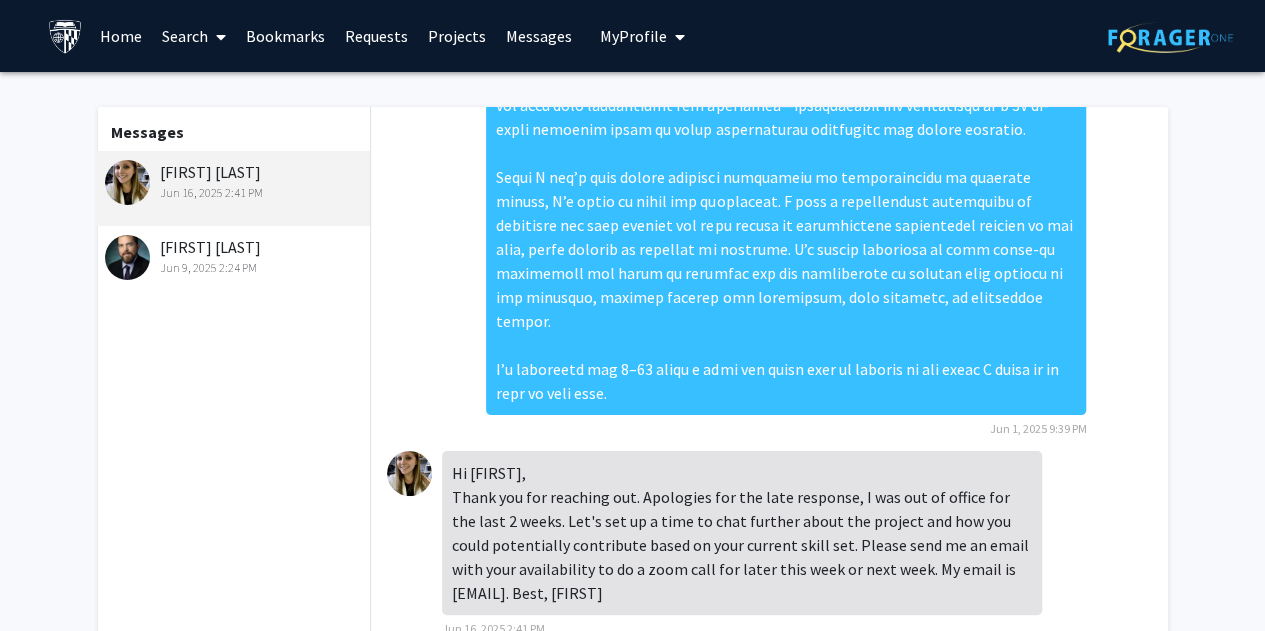scroll, scrollTop: 170, scrollLeft: 0, axis: vertical 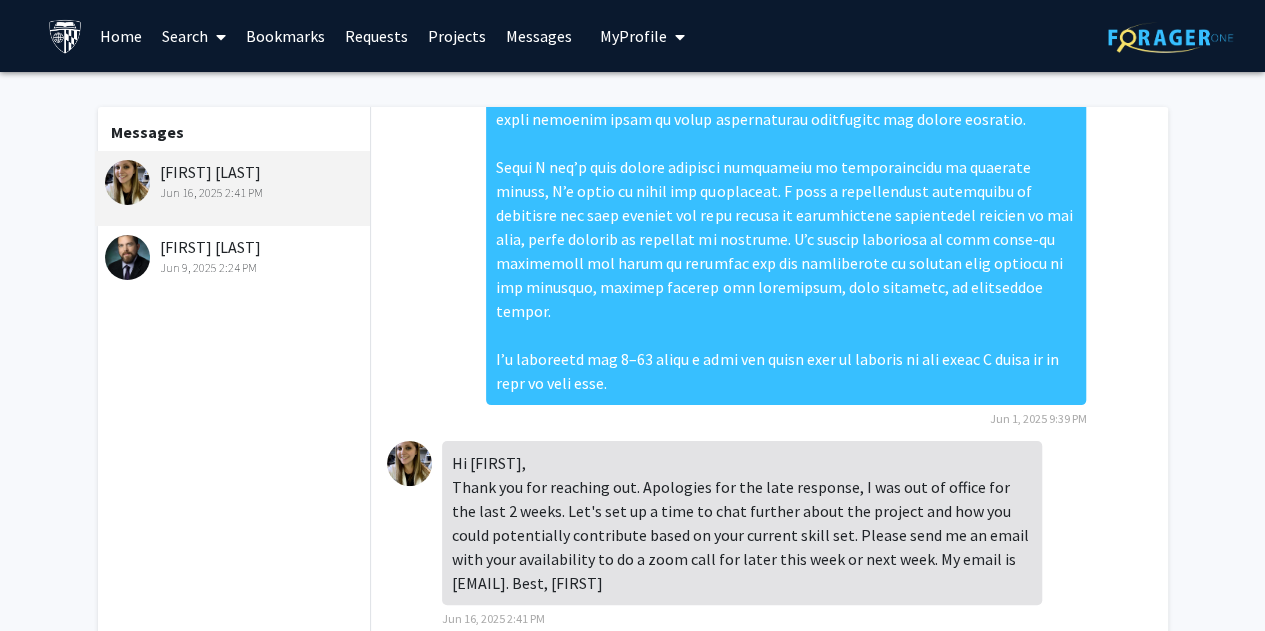 click on "[FIRST] [LAST]   Jun 16, 2025 2:41 PM" 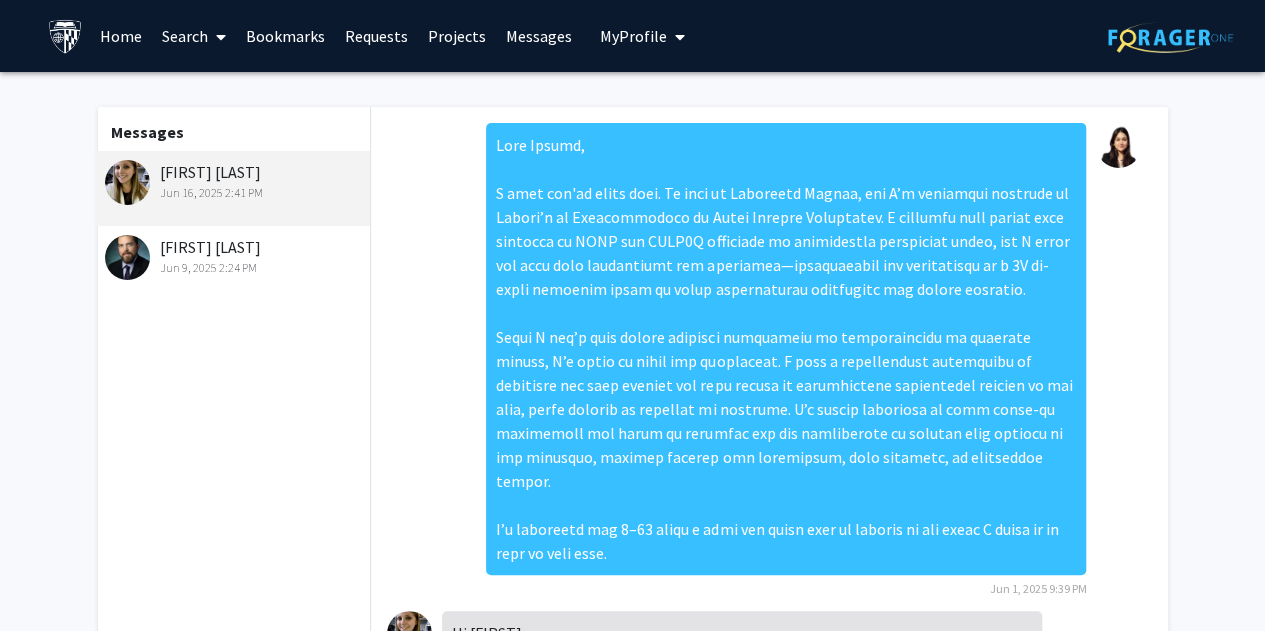scroll, scrollTop: 170, scrollLeft: 0, axis: vertical 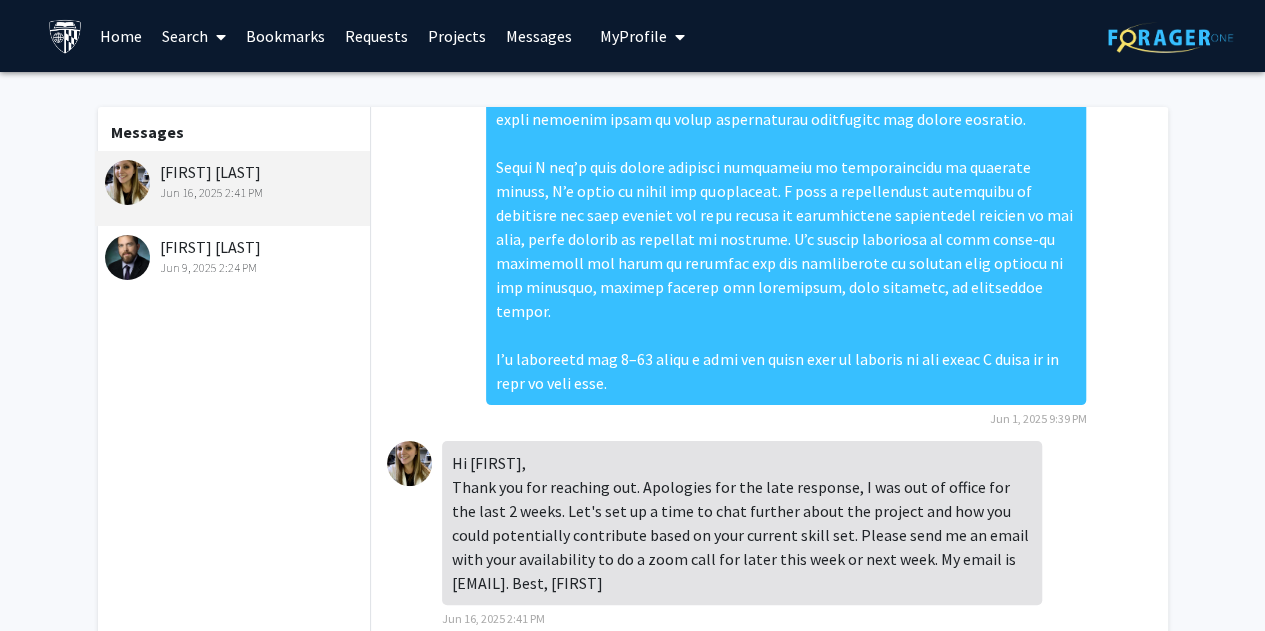 click at bounding box center [409, 463] 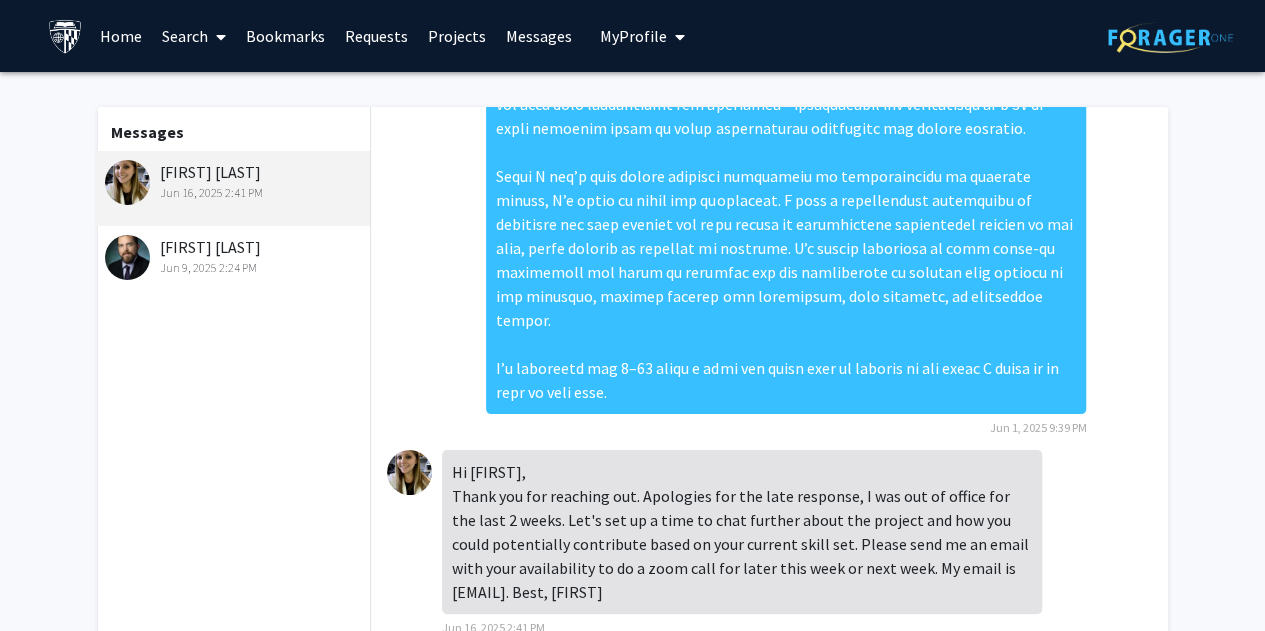 scroll, scrollTop: 170, scrollLeft: 0, axis: vertical 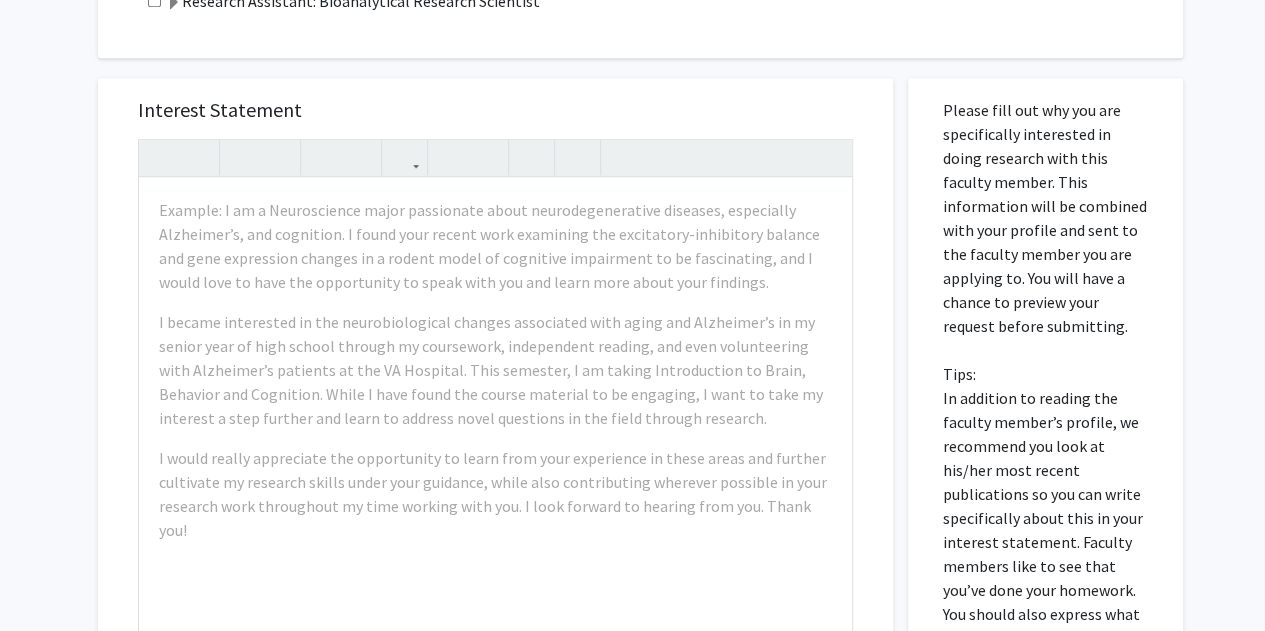 click on "Interest Statement
Example: I am a Neuroscience major passionate about neurodegenerative diseases, especially Alzheimer’s, and cognition. I found your recent work examining the excitatory-inhibitory balance and gene expression changes in a rodent model of cognitive impairment to be fascinating, and I would love to have the opportunity to speak with you and learn more about your findings.
I became interested in the neurobiological changes associated with aging and Alzheimer’s in my senior year of high school through my coursework, independent reading, and even volunteering with Alzheimer’s patients at the VA Hospital. This semester, I am taking Introduction to Brain, Behavior and Cognition. While I have found the course material to be engaging, I want to take my interest a step further and learn to address novel questions in the field through research.
Insert link Remove link Supplemental Files File Name Uploaded Date  Resume   05/30/2025   Cancel   Save" at bounding box center (495, 526) 